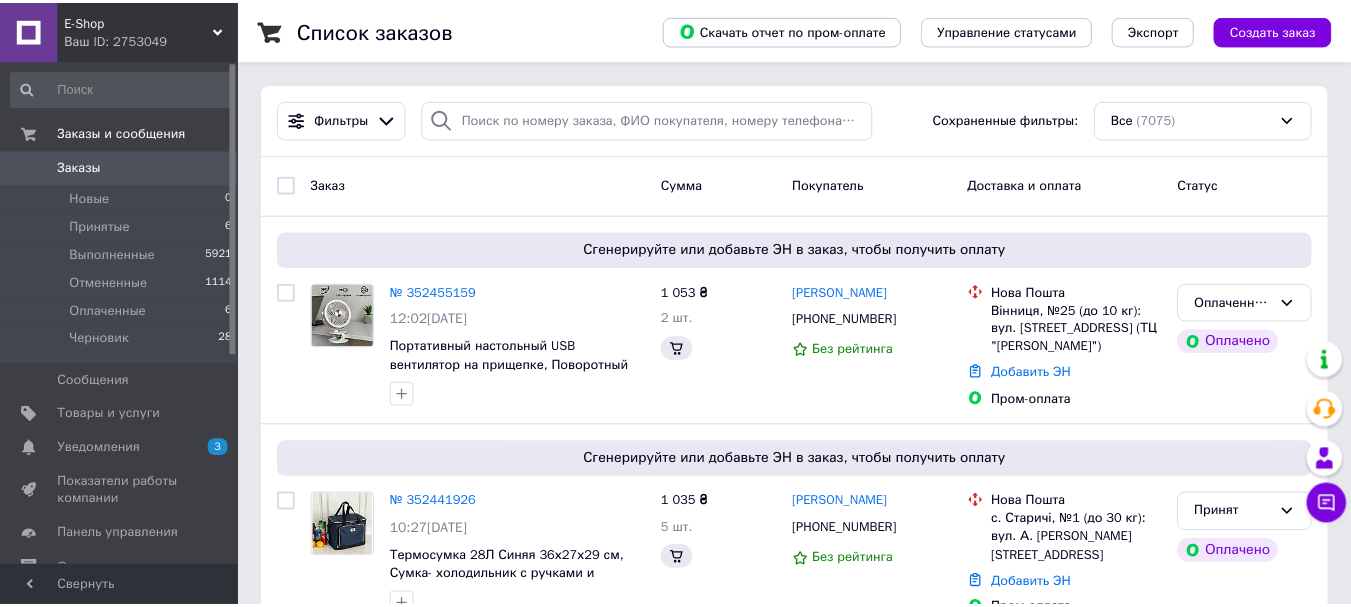 scroll, scrollTop: 100, scrollLeft: 0, axis: vertical 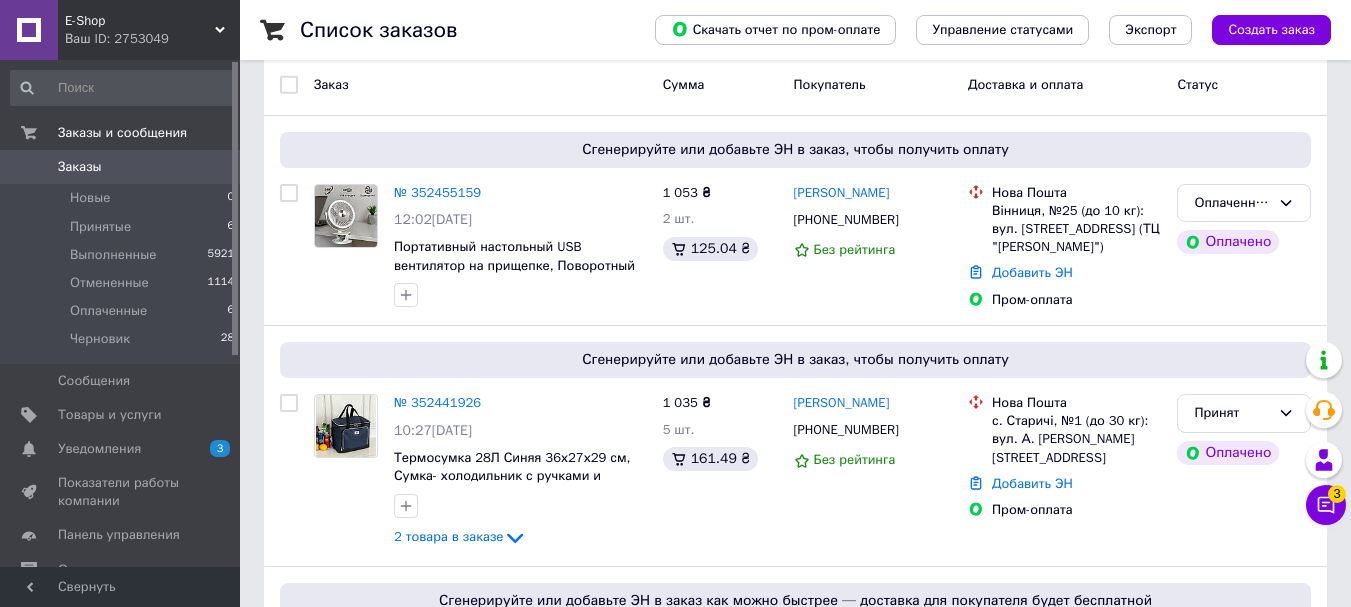 click on "Уведомления" at bounding box center [99, 449] 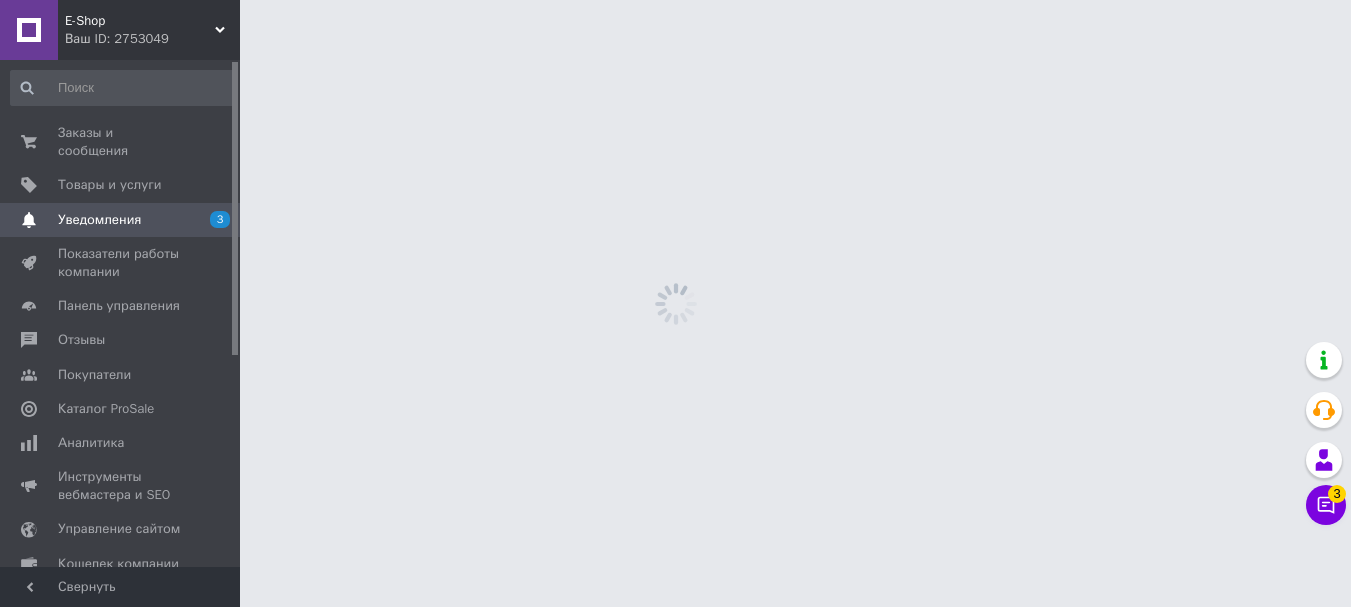 scroll, scrollTop: 0, scrollLeft: 0, axis: both 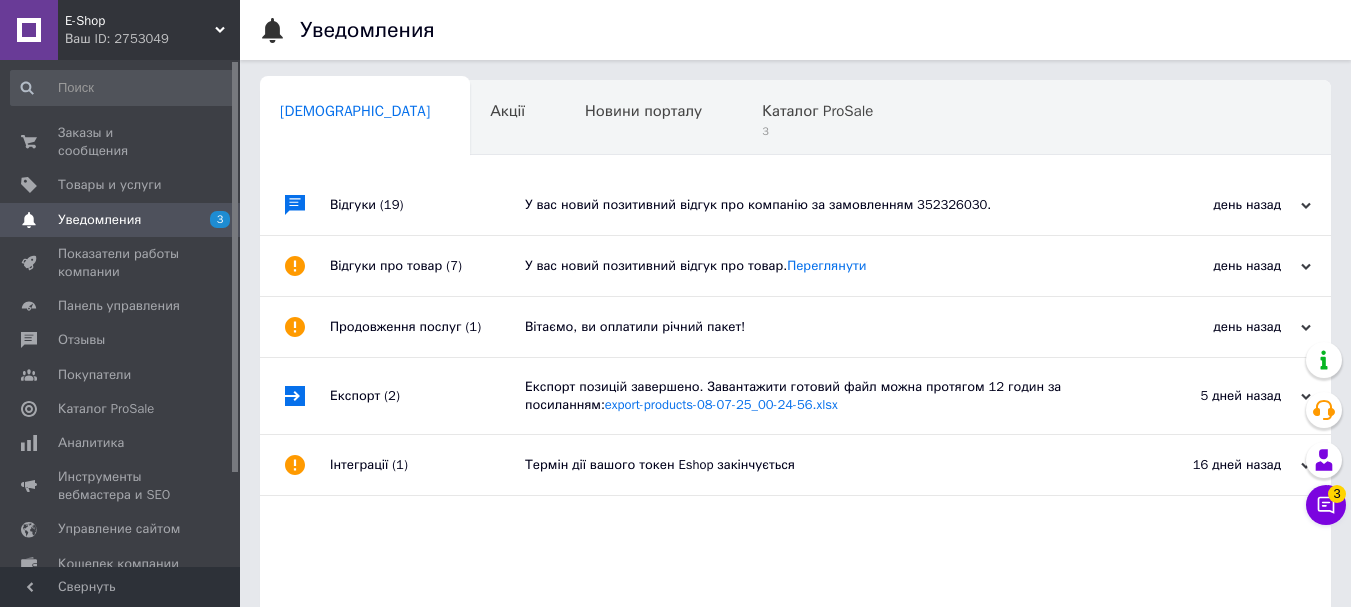 click on "3" at bounding box center (817, 131) 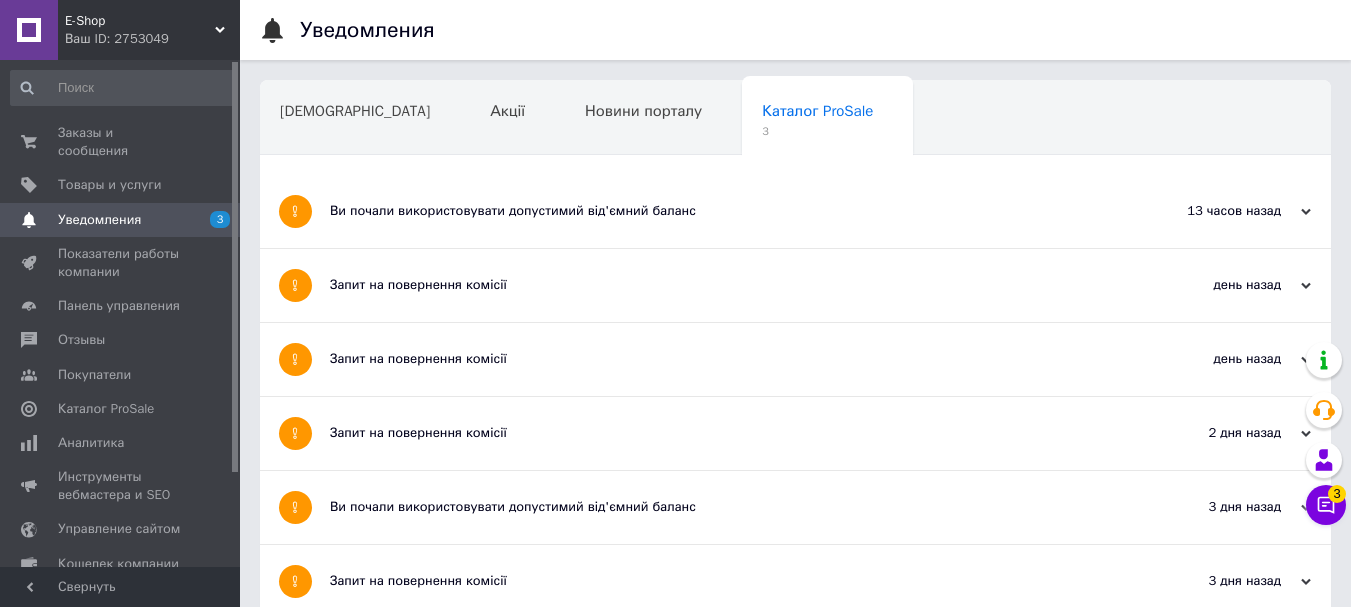 scroll, scrollTop: 100, scrollLeft: 0, axis: vertical 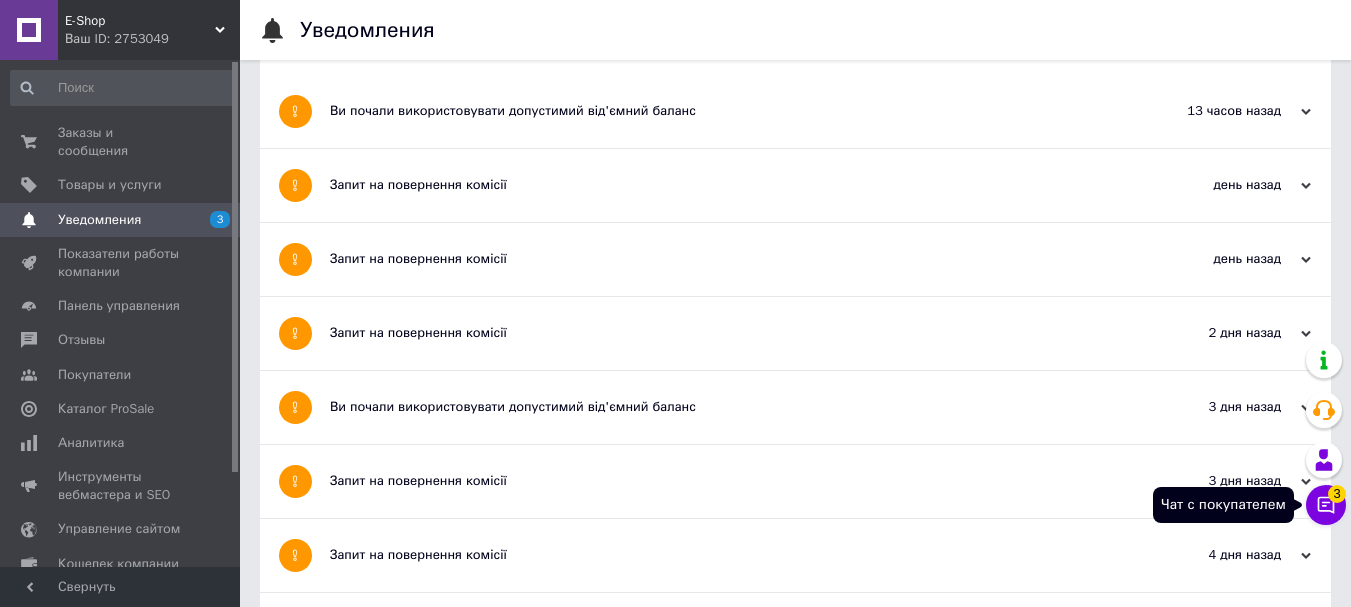 click 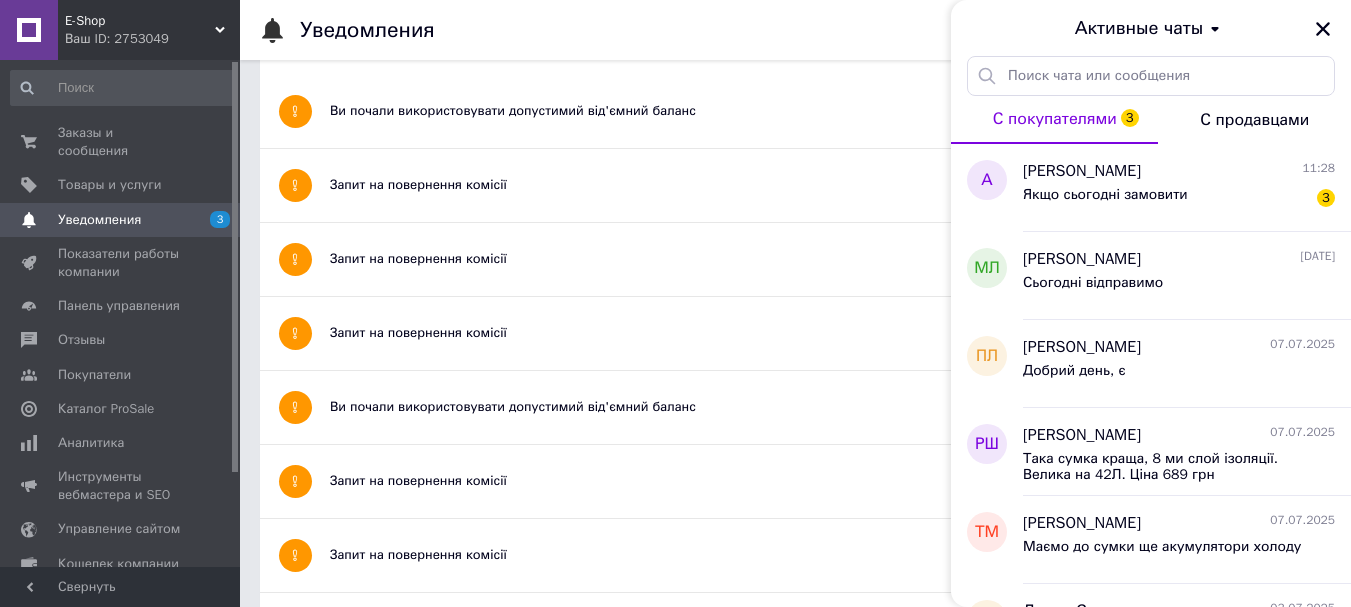 click on "Якщо сьогодні замовити 3" at bounding box center (1179, 199) 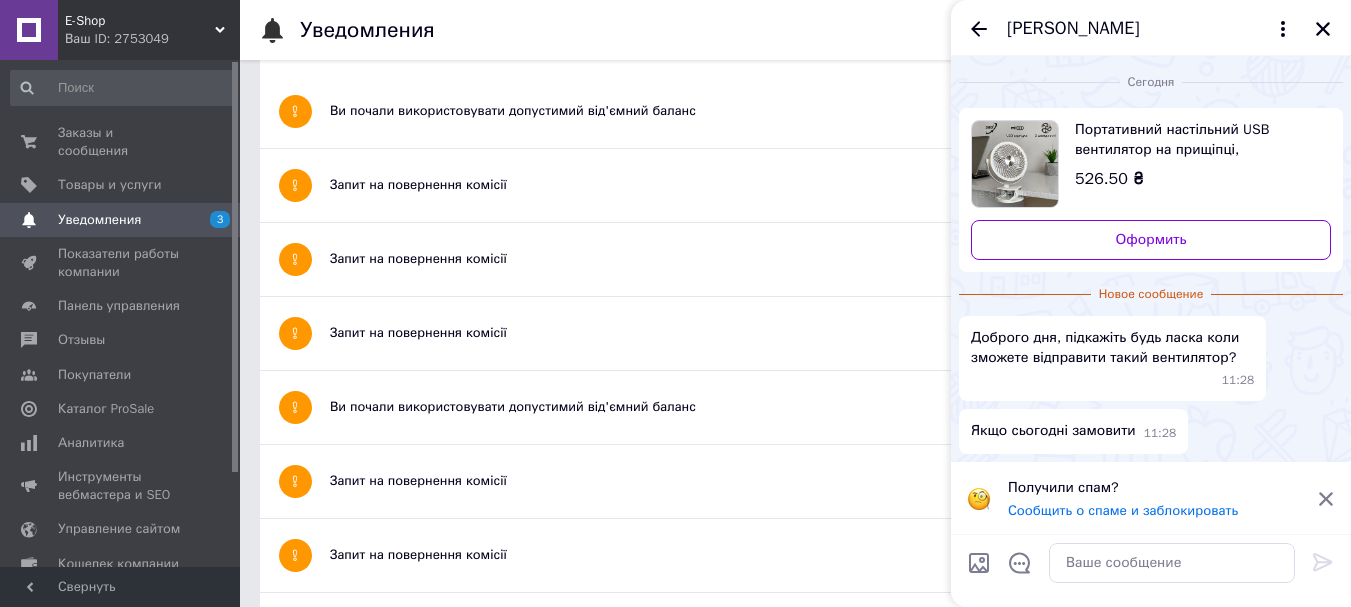 scroll, scrollTop: 1, scrollLeft: 0, axis: vertical 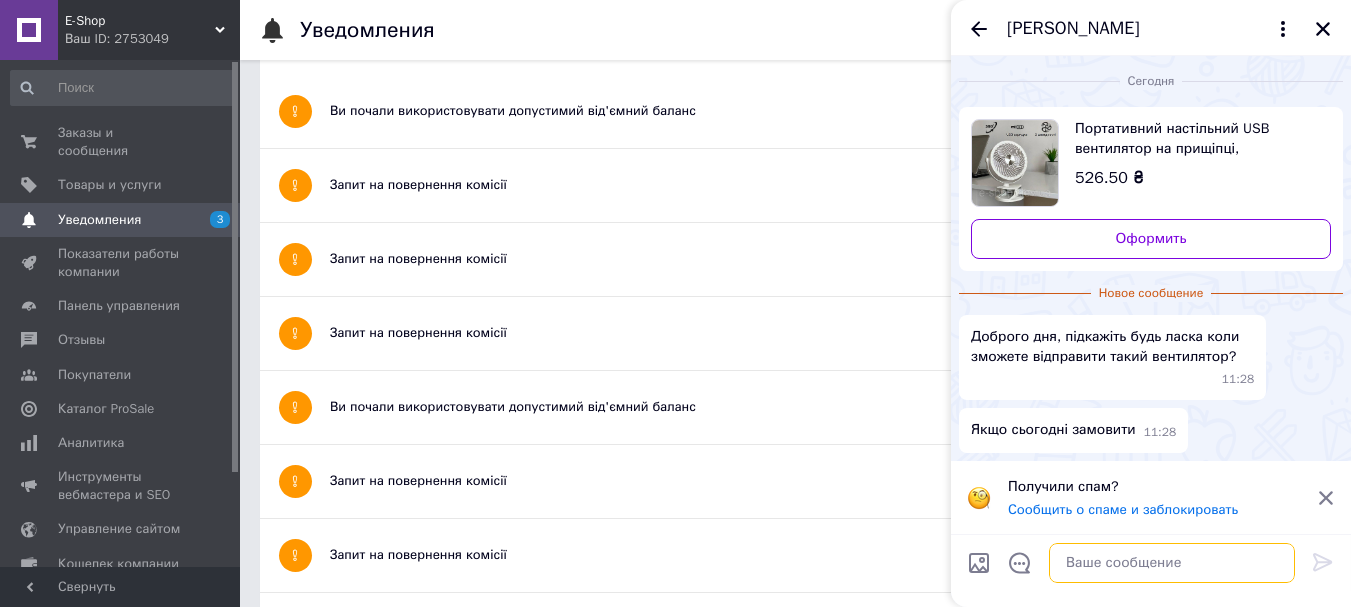 click at bounding box center [1172, 563] 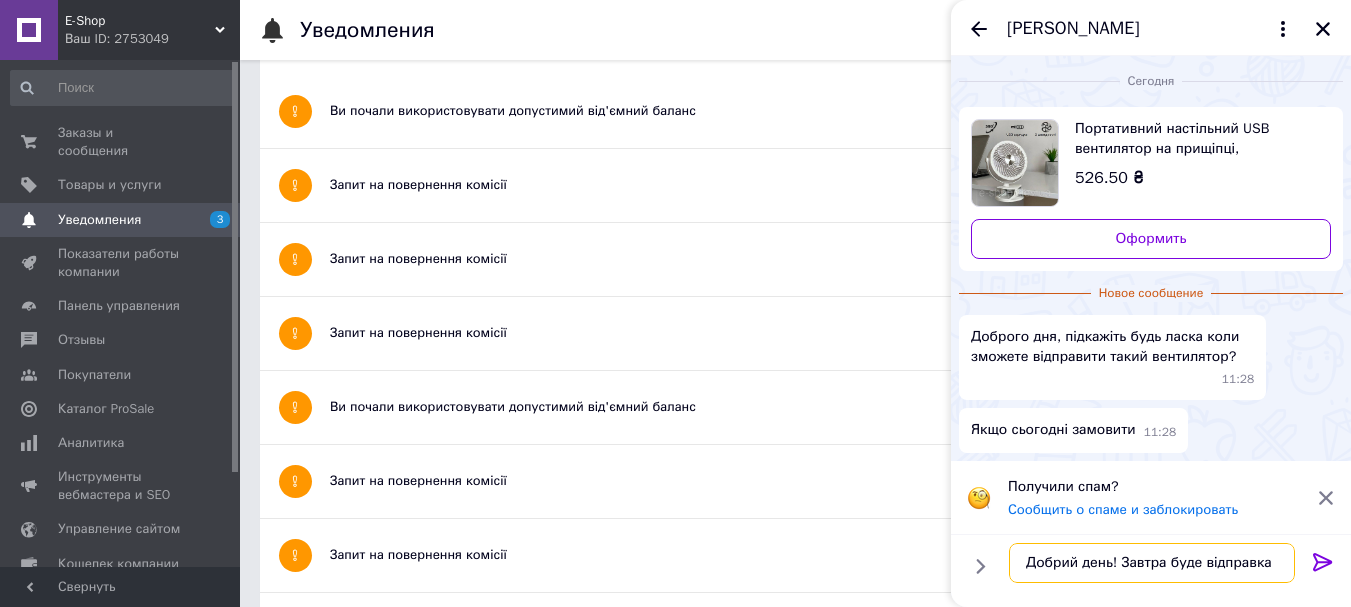 type on "Добрий день! Завтра буде відправка" 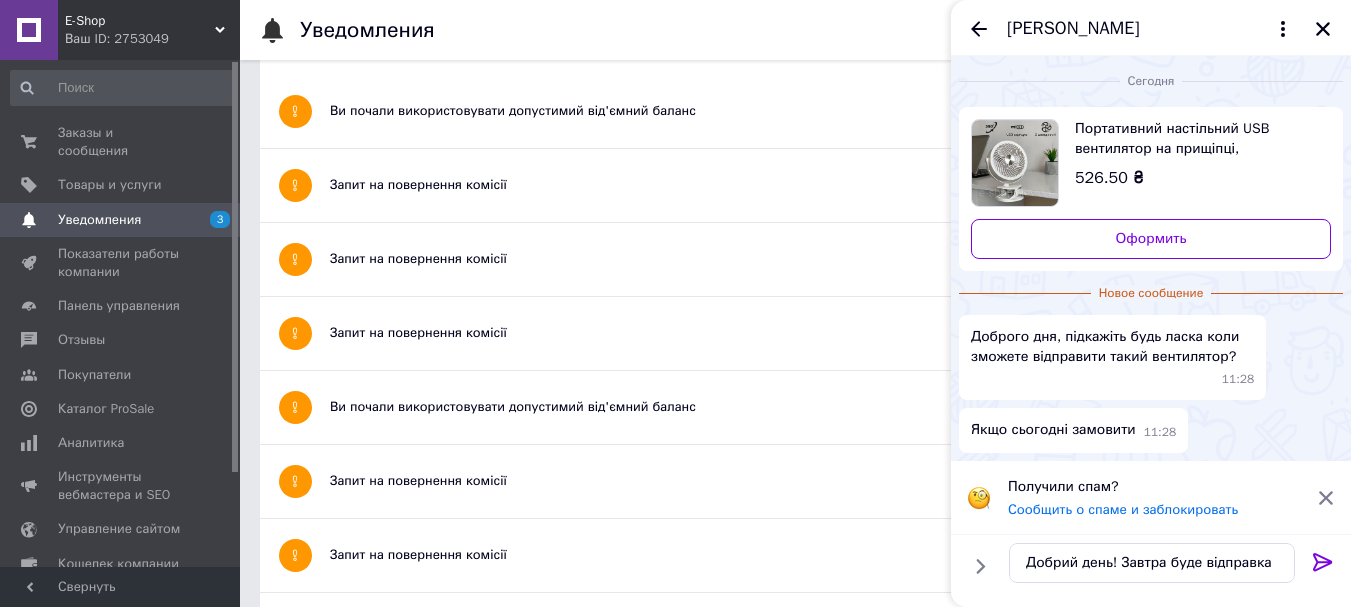click 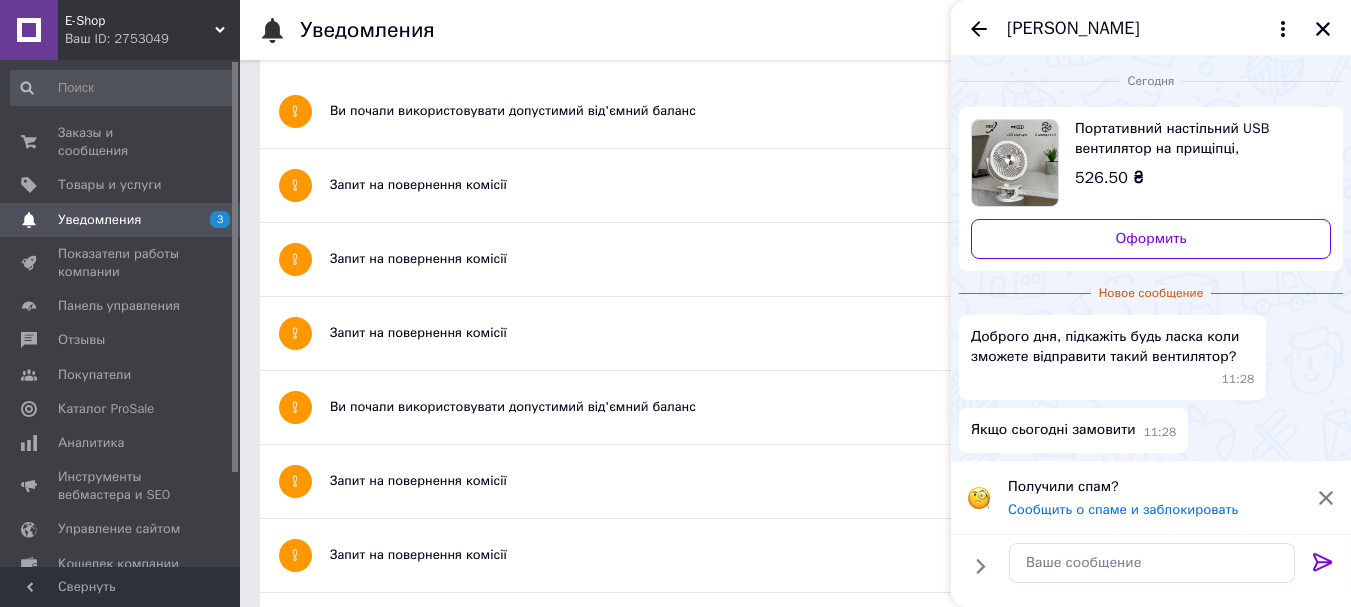 scroll, scrollTop: 0, scrollLeft: 0, axis: both 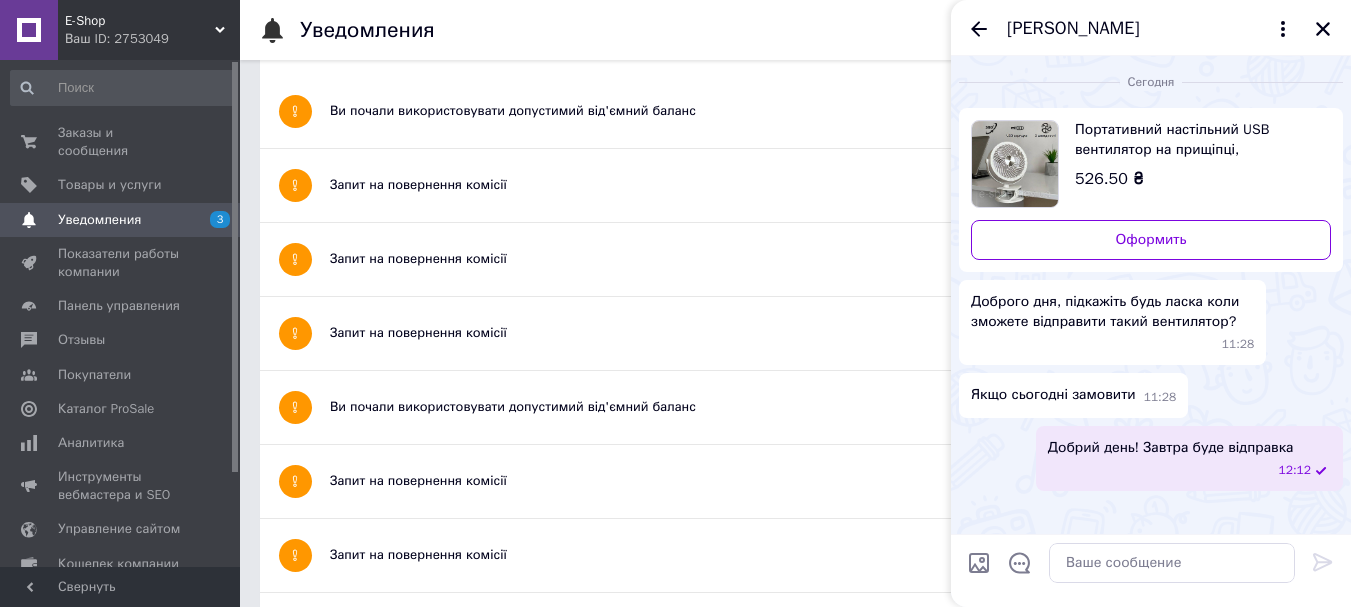 click 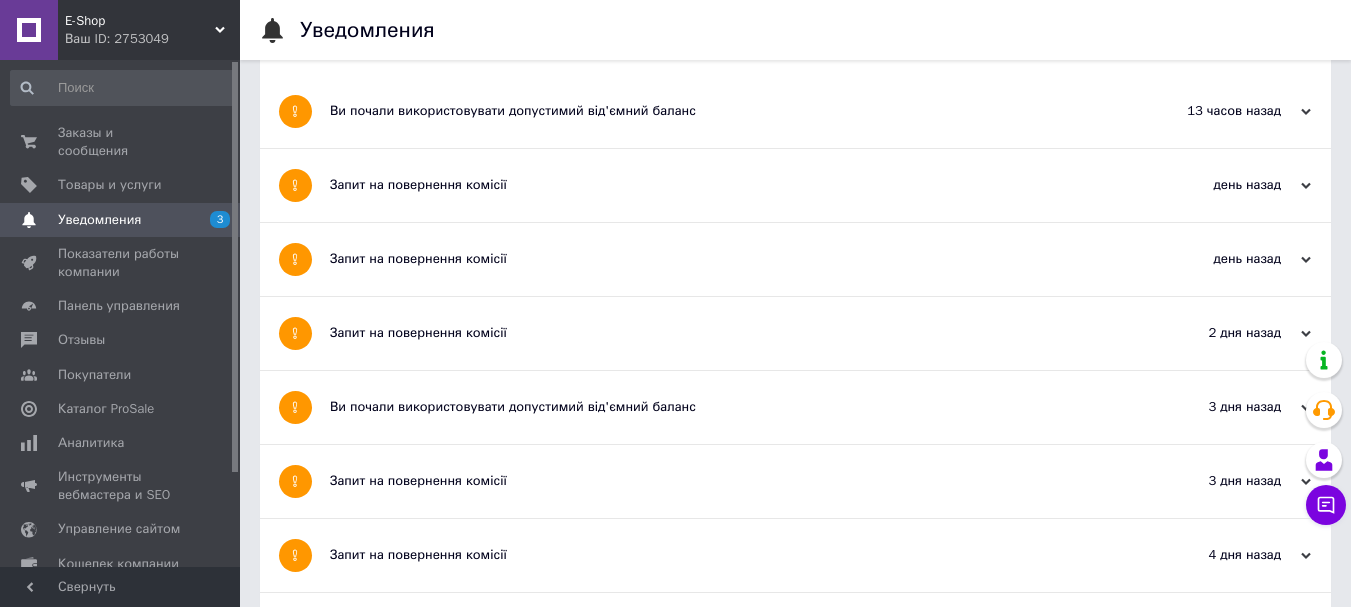 click on "Заказы и сообщения" at bounding box center [121, 142] 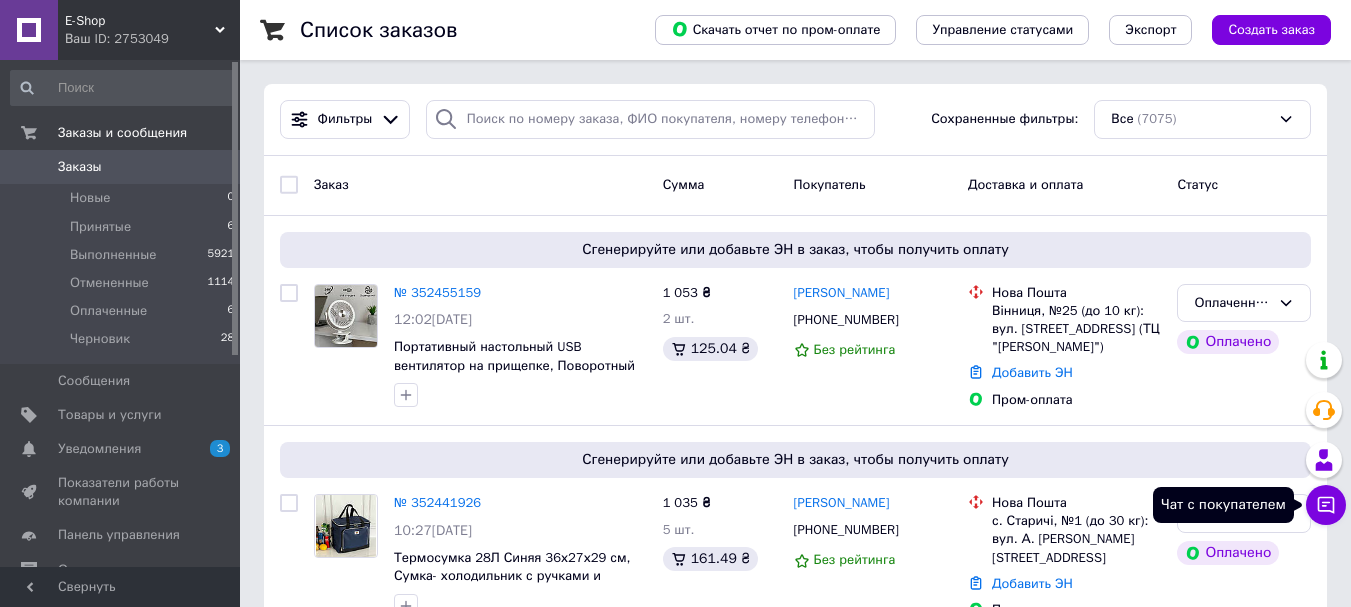 click on "Чат с покупателем" at bounding box center [1326, 505] 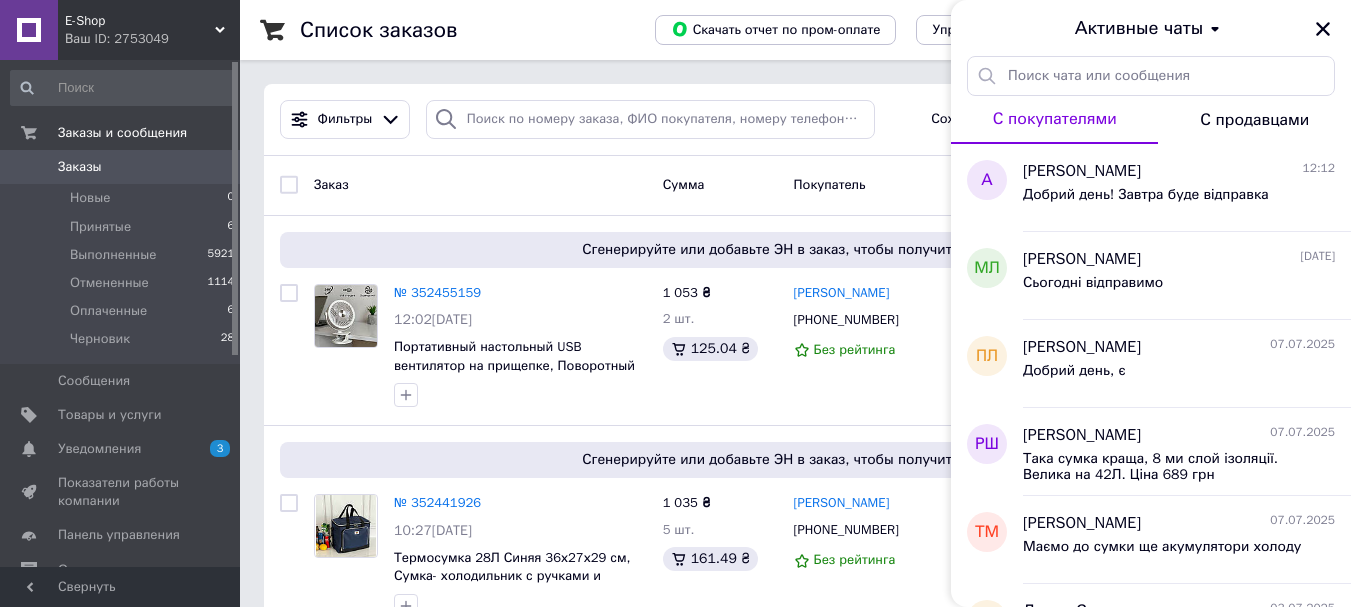 click 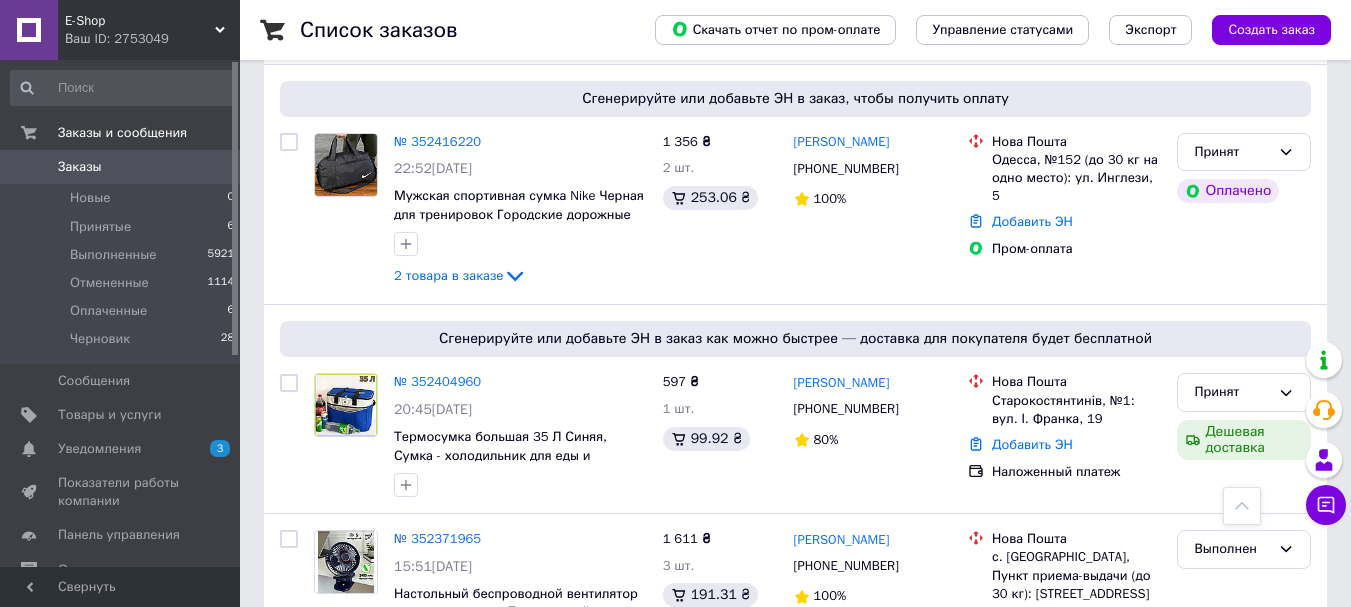 scroll, scrollTop: 1300, scrollLeft: 0, axis: vertical 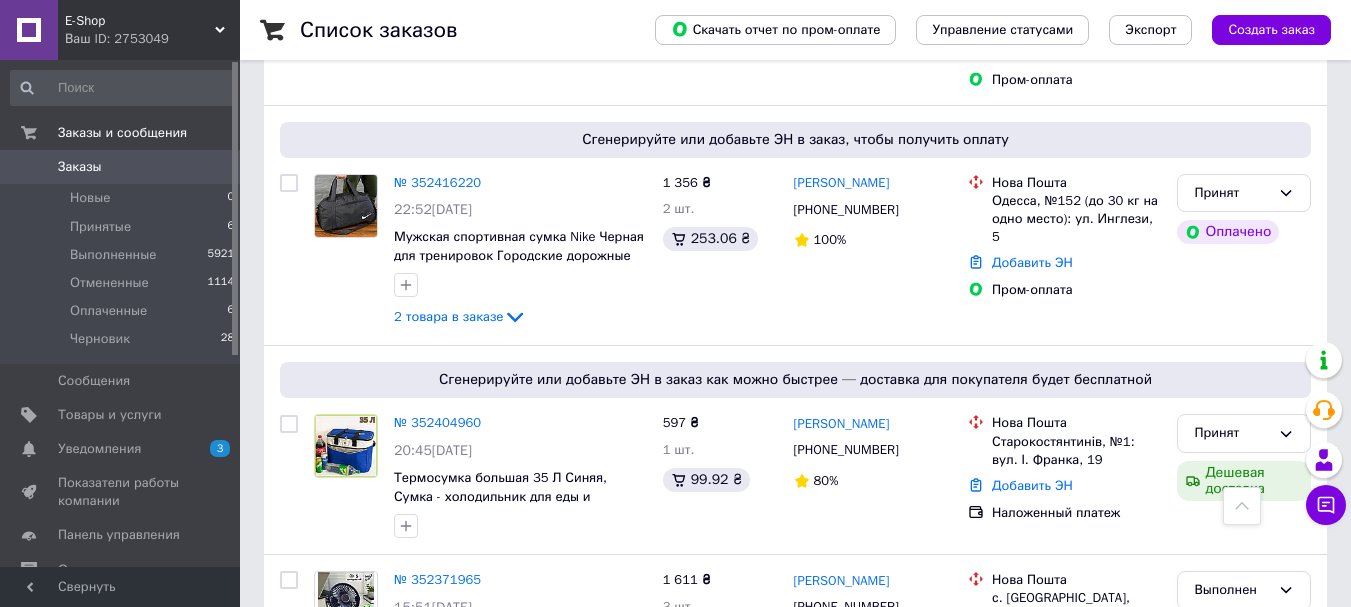 click 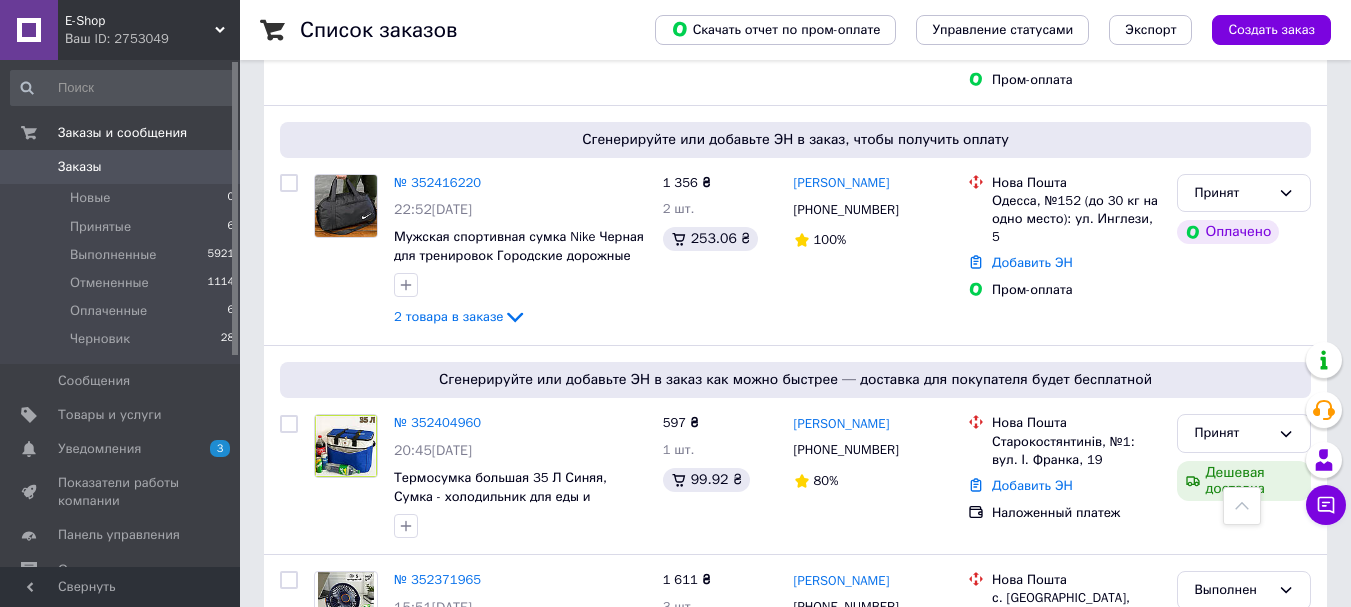 click 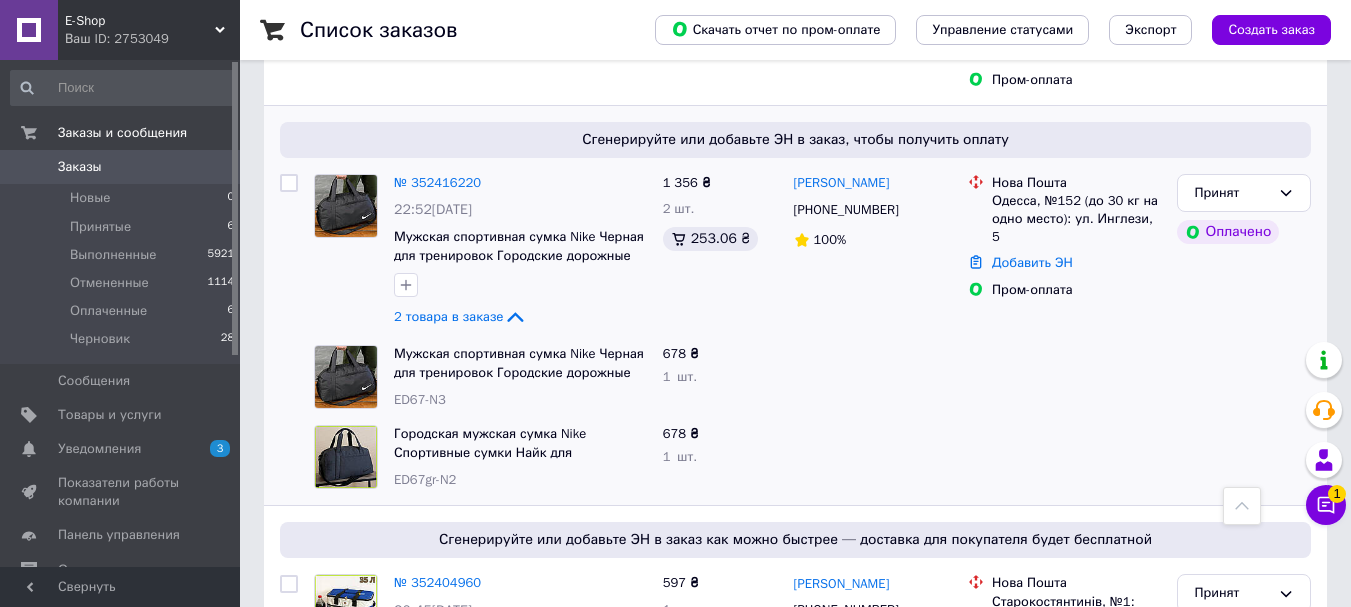 click 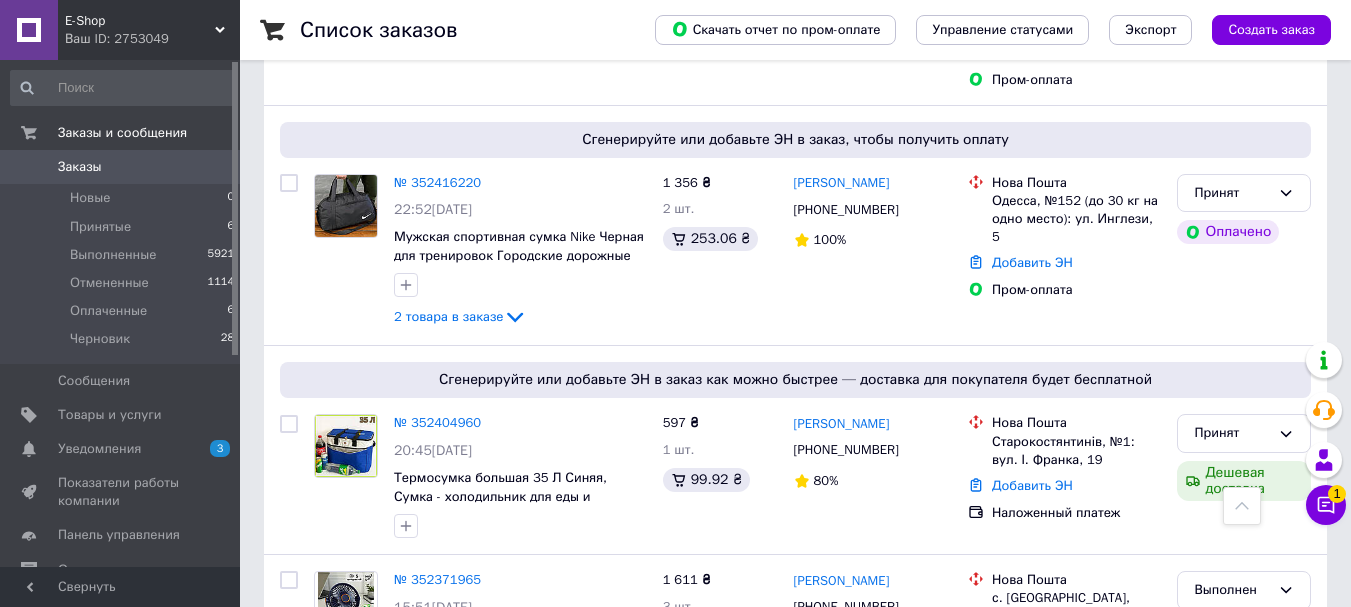 scroll, scrollTop: 1400, scrollLeft: 0, axis: vertical 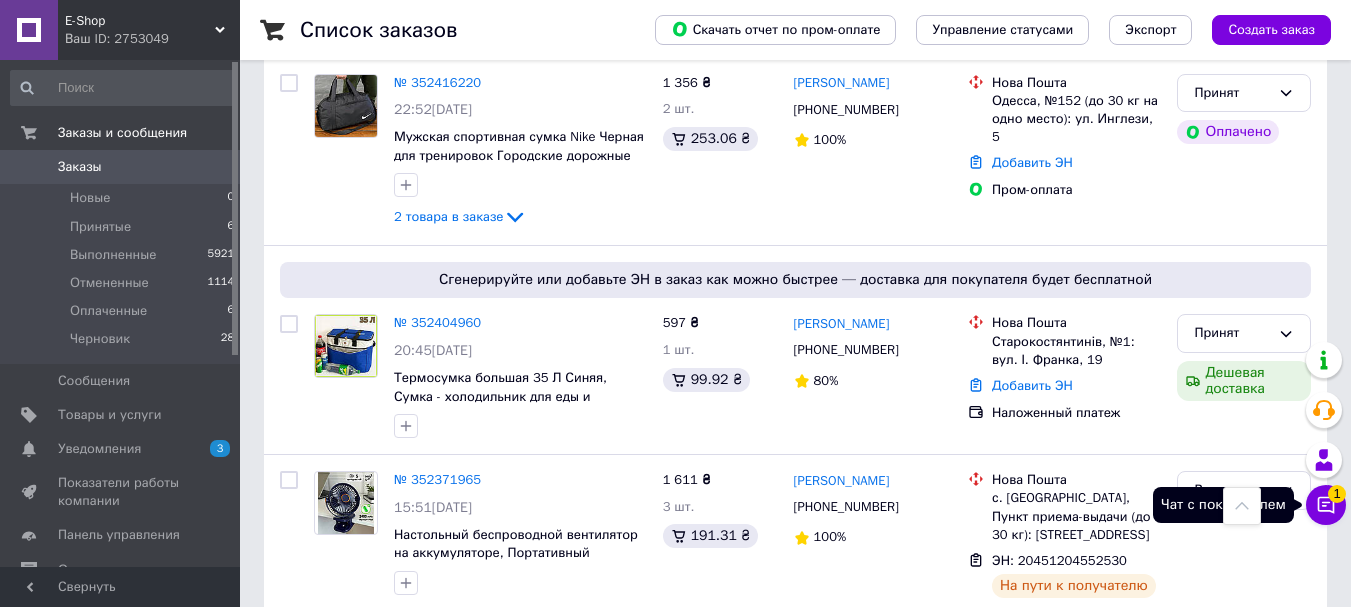 click on "Чат с покупателем 1" at bounding box center [1326, 505] 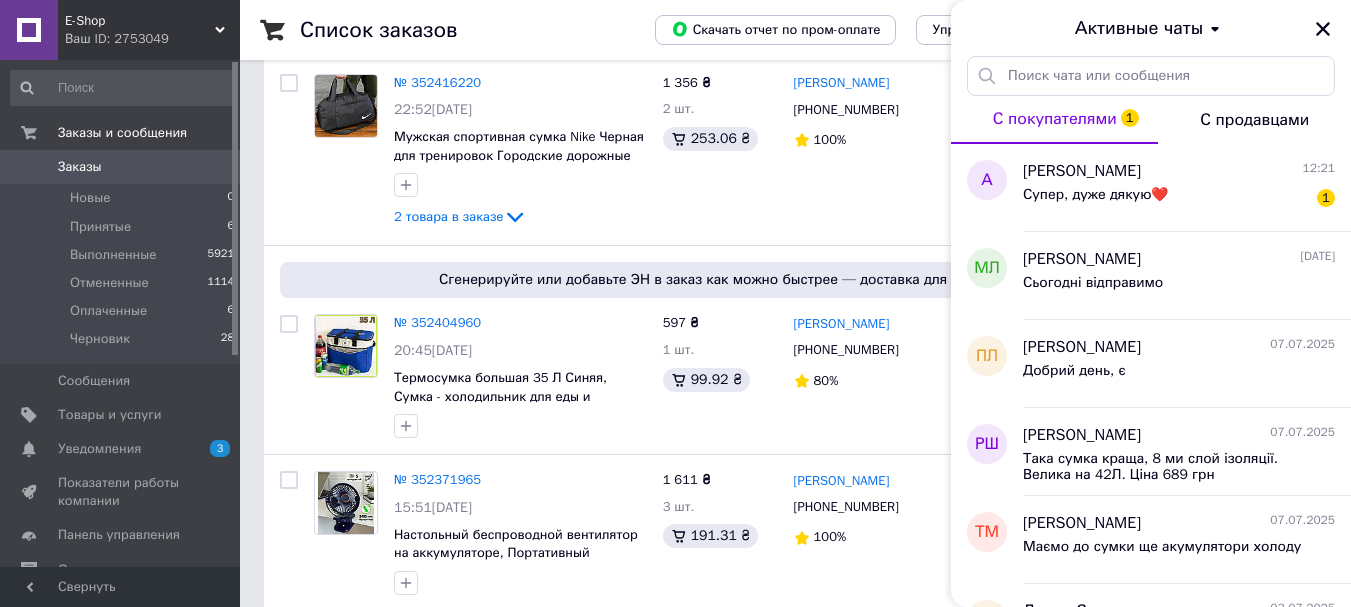 click on "[PERSON_NAME]" at bounding box center [1082, 171] 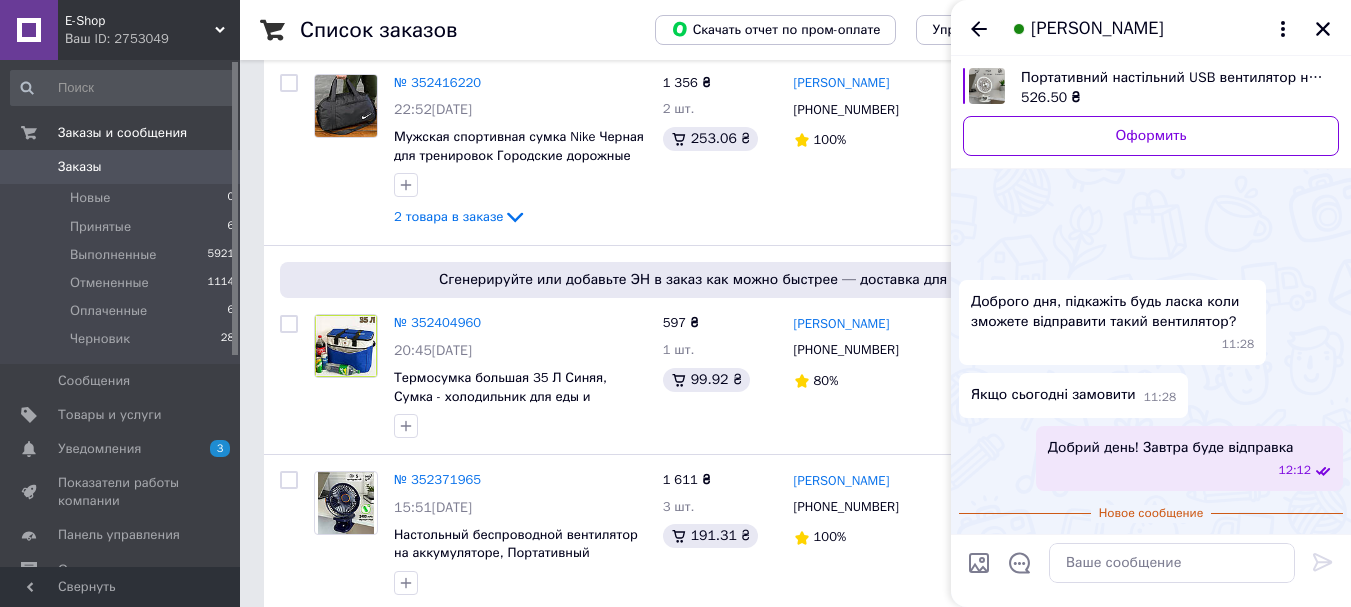 scroll, scrollTop: 55, scrollLeft: 0, axis: vertical 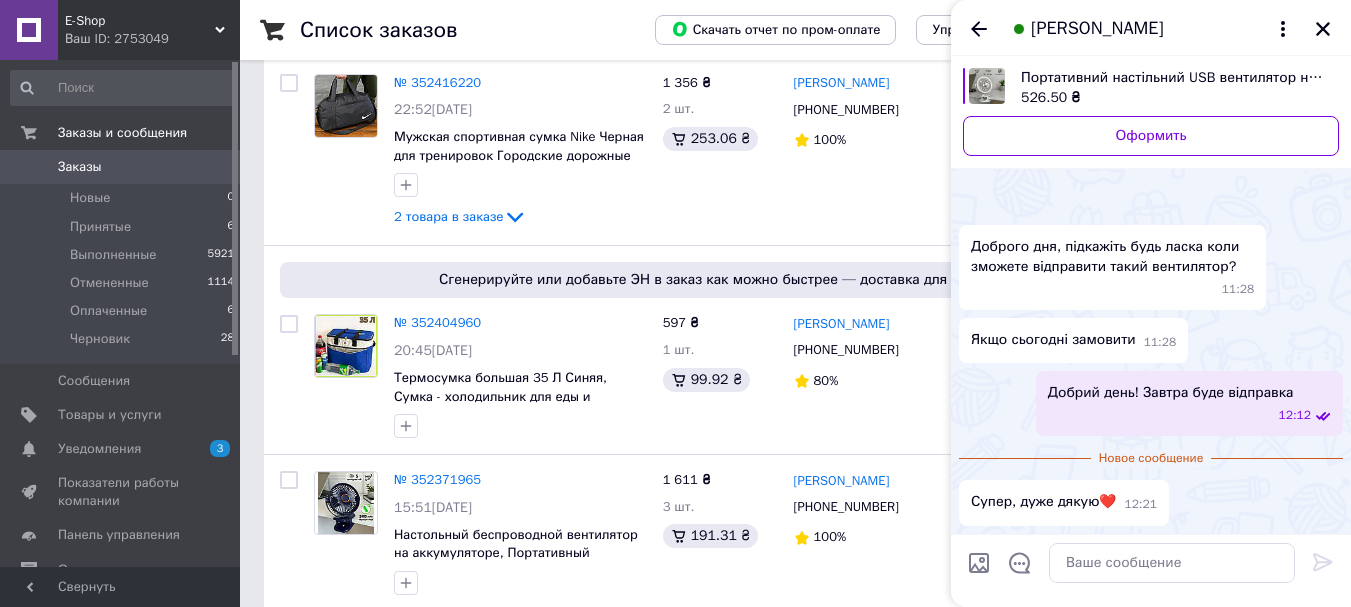 click 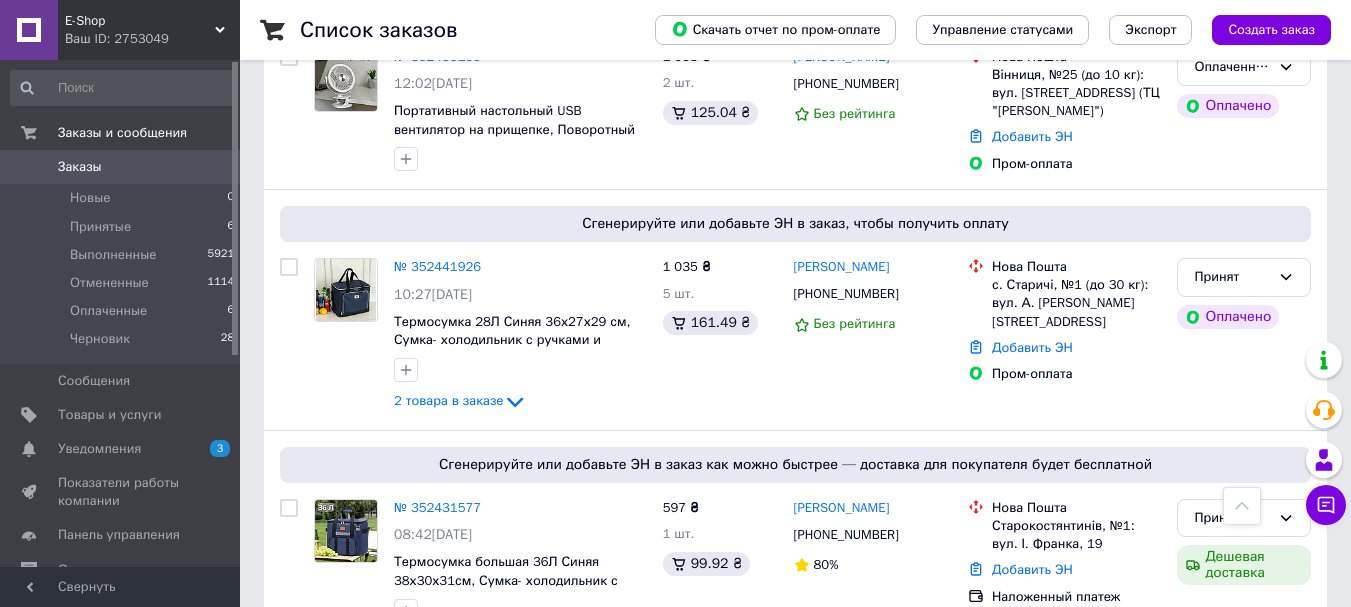 scroll, scrollTop: 200, scrollLeft: 0, axis: vertical 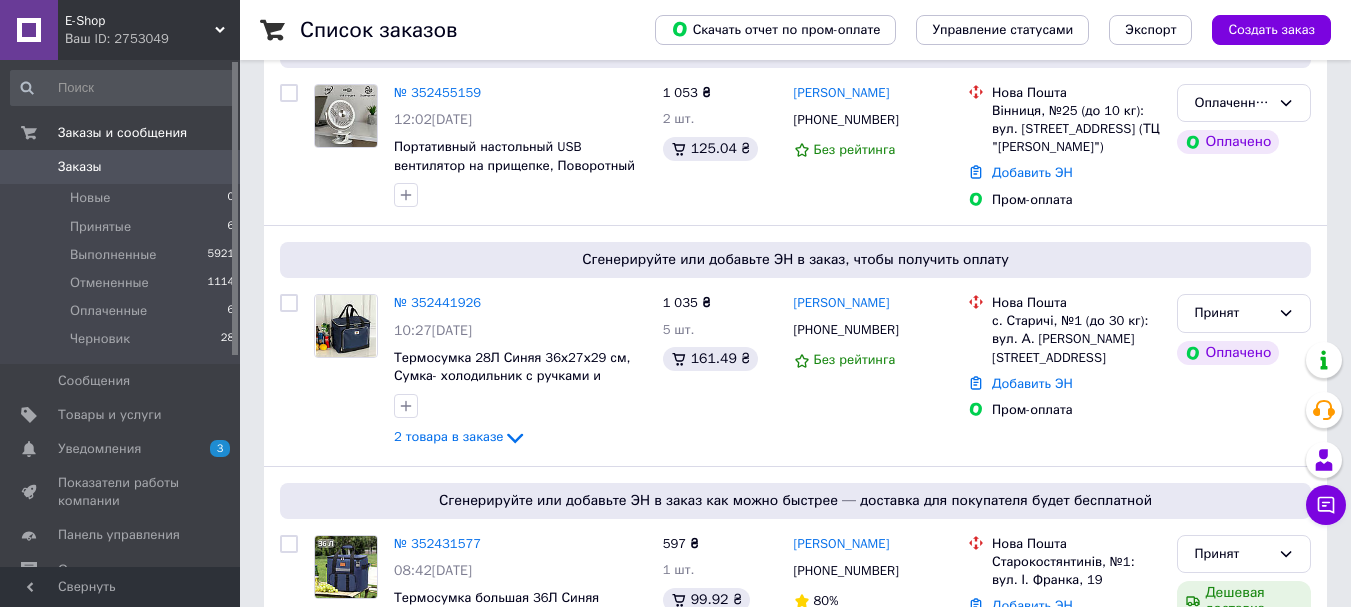 click 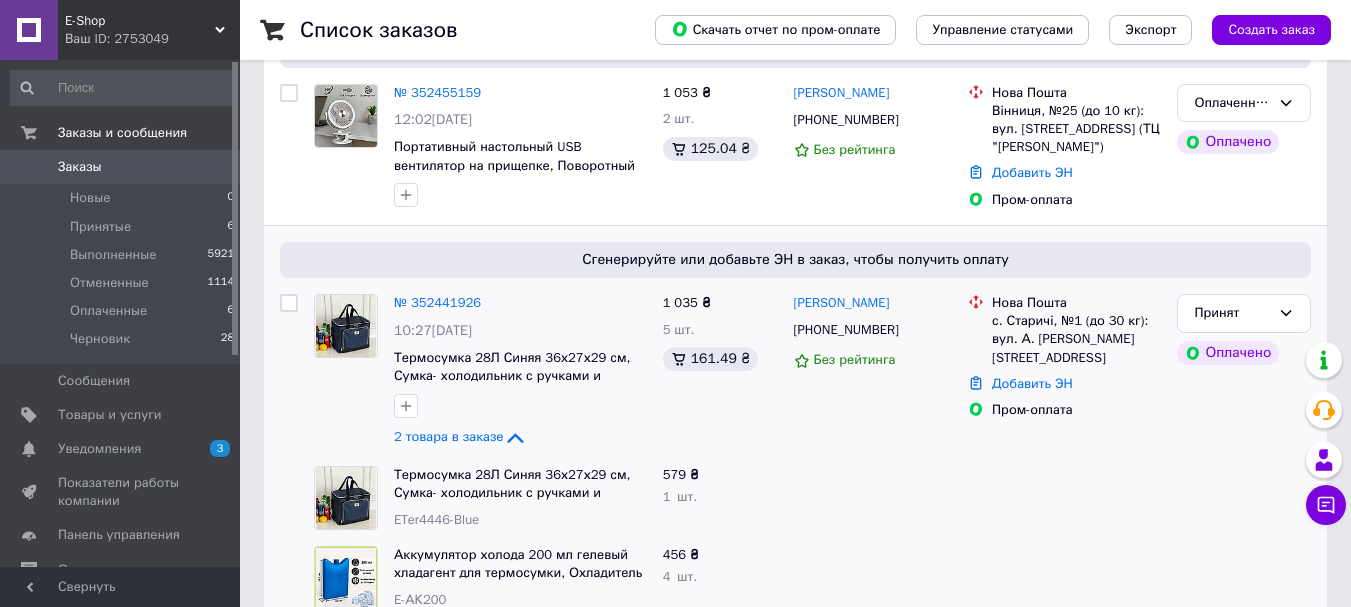 click 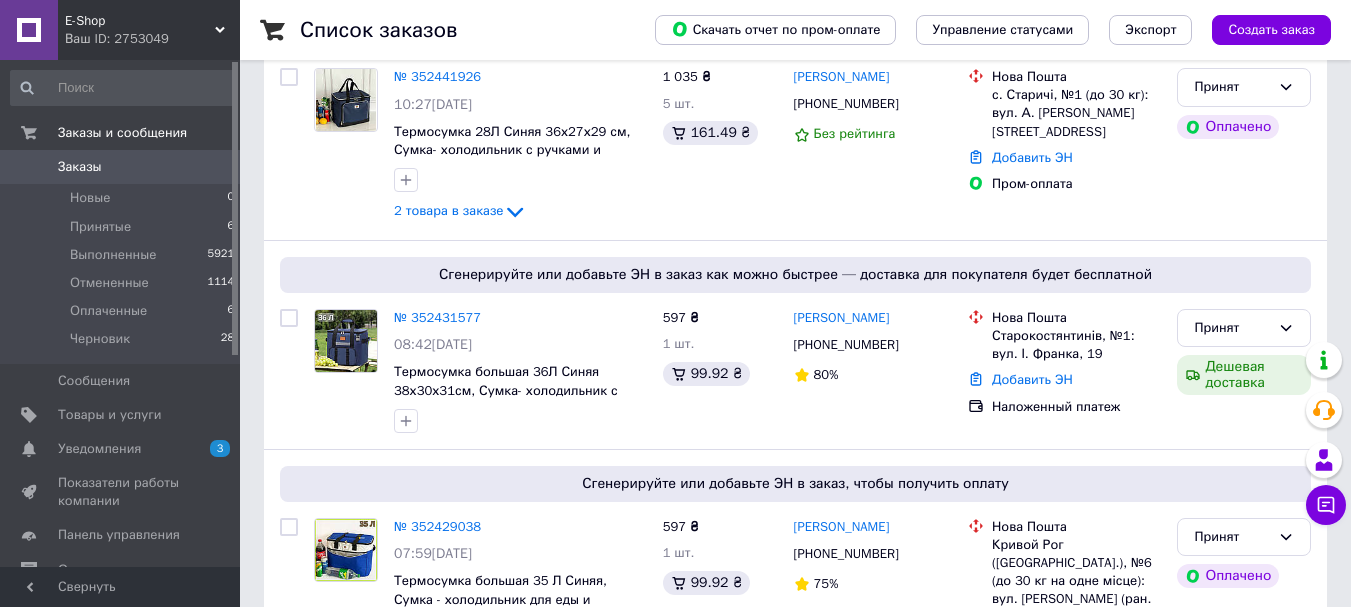 scroll, scrollTop: 500, scrollLeft: 0, axis: vertical 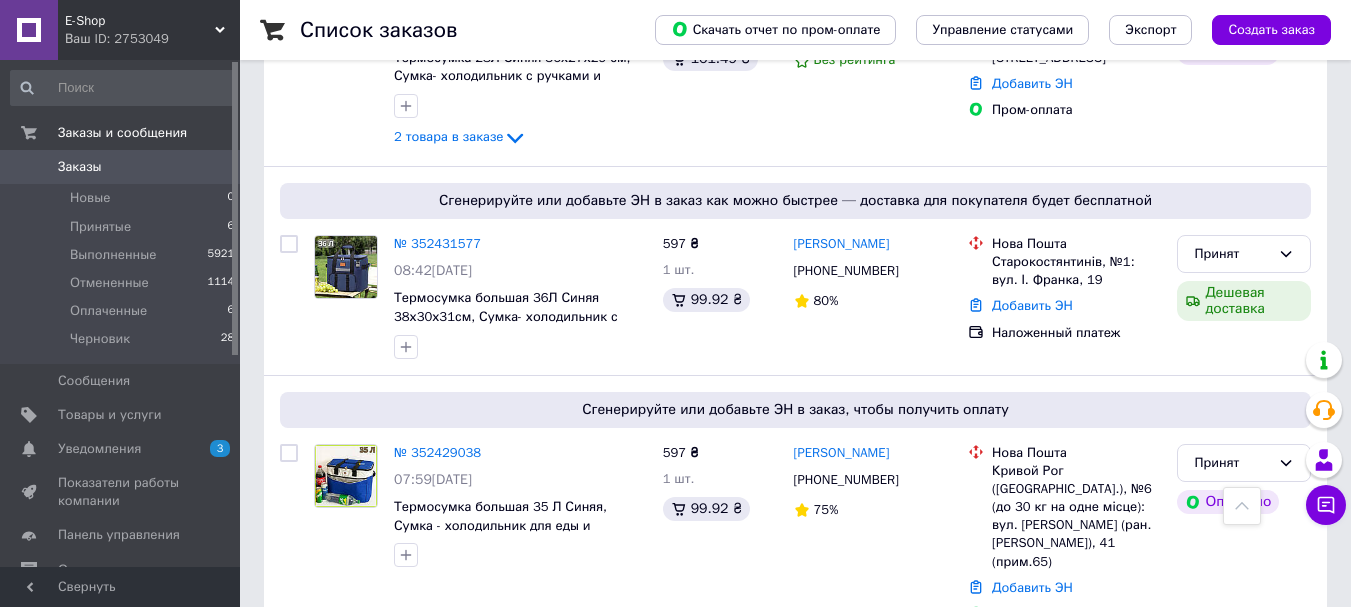 click 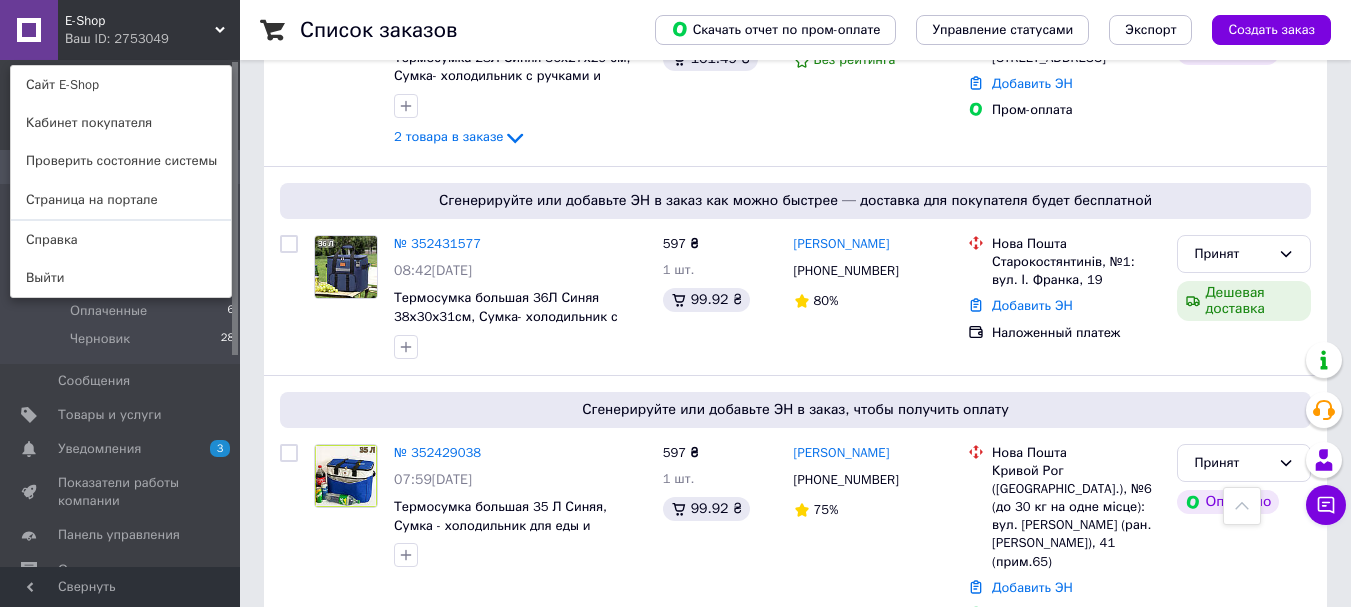 click on "Выйти" at bounding box center (121, 278) 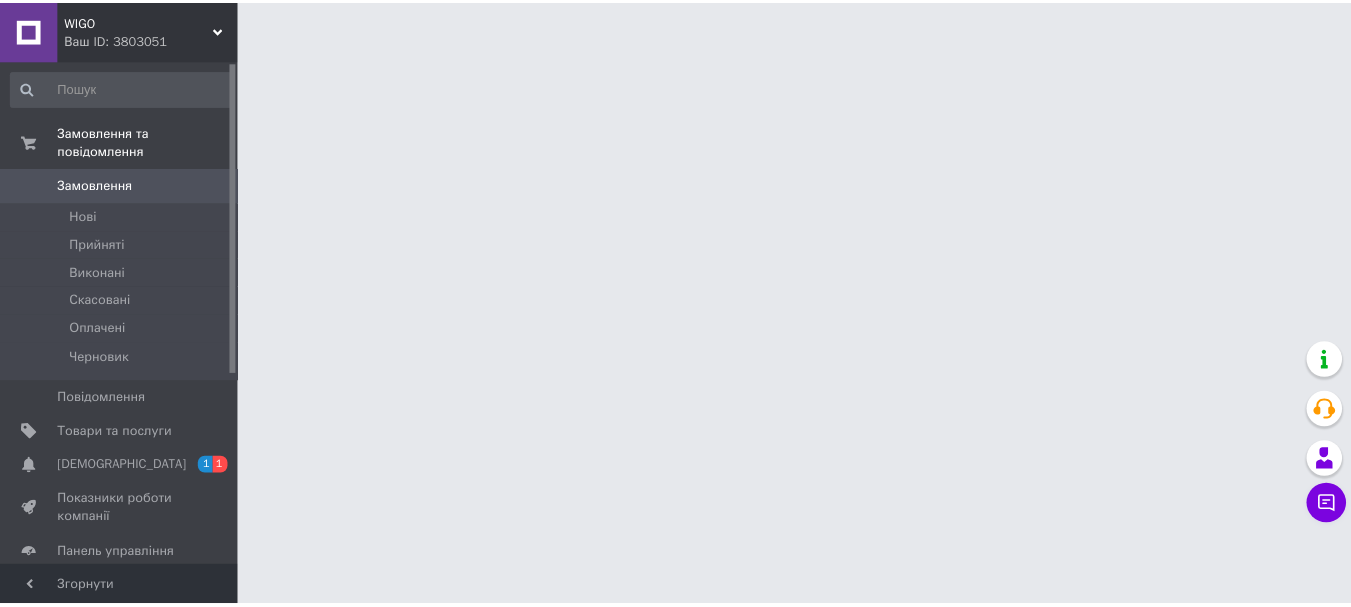scroll, scrollTop: 0, scrollLeft: 0, axis: both 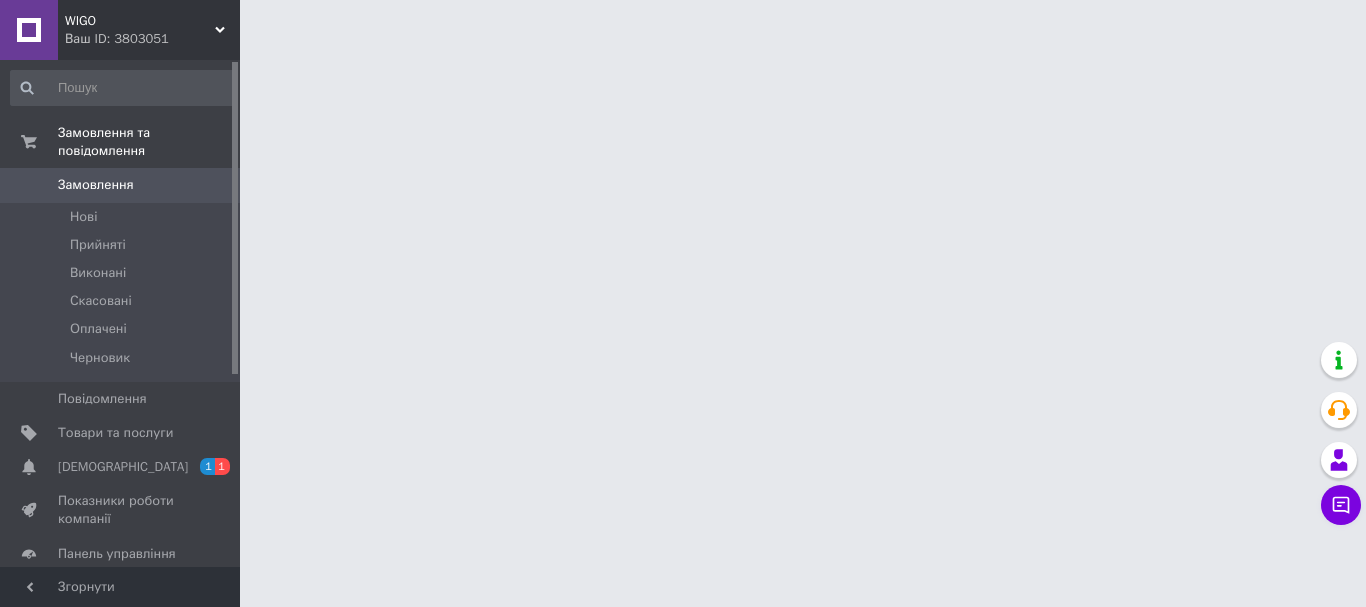 click on "[DEMOGRAPHIC_DATA]" at bounding box center (123, 467) 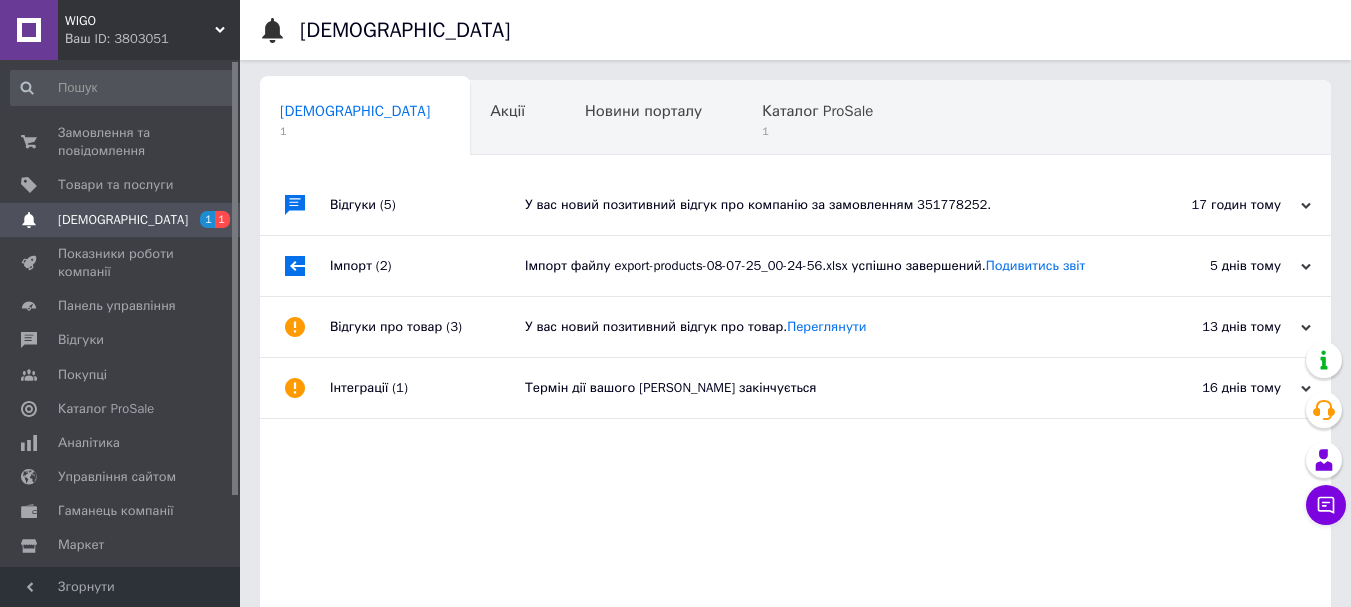 click on "Відгуки" at bounding box center (81, 340) 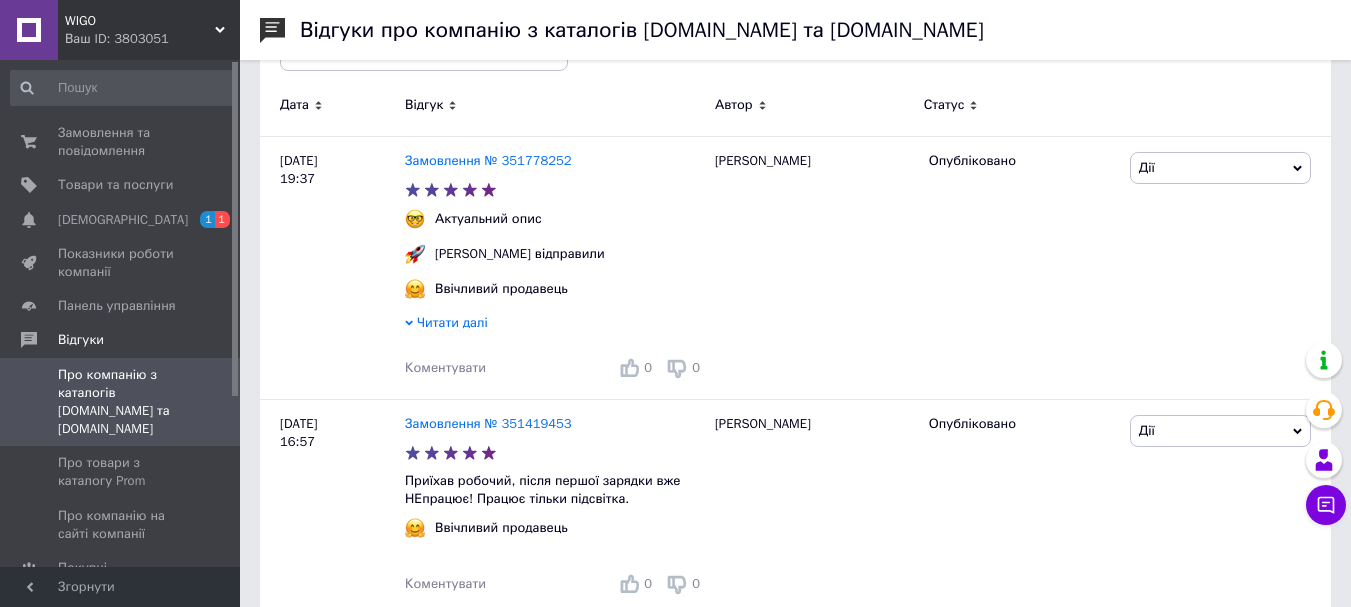 scroll, scrollTop: 300, scrollLeft: 0, axis: vertical 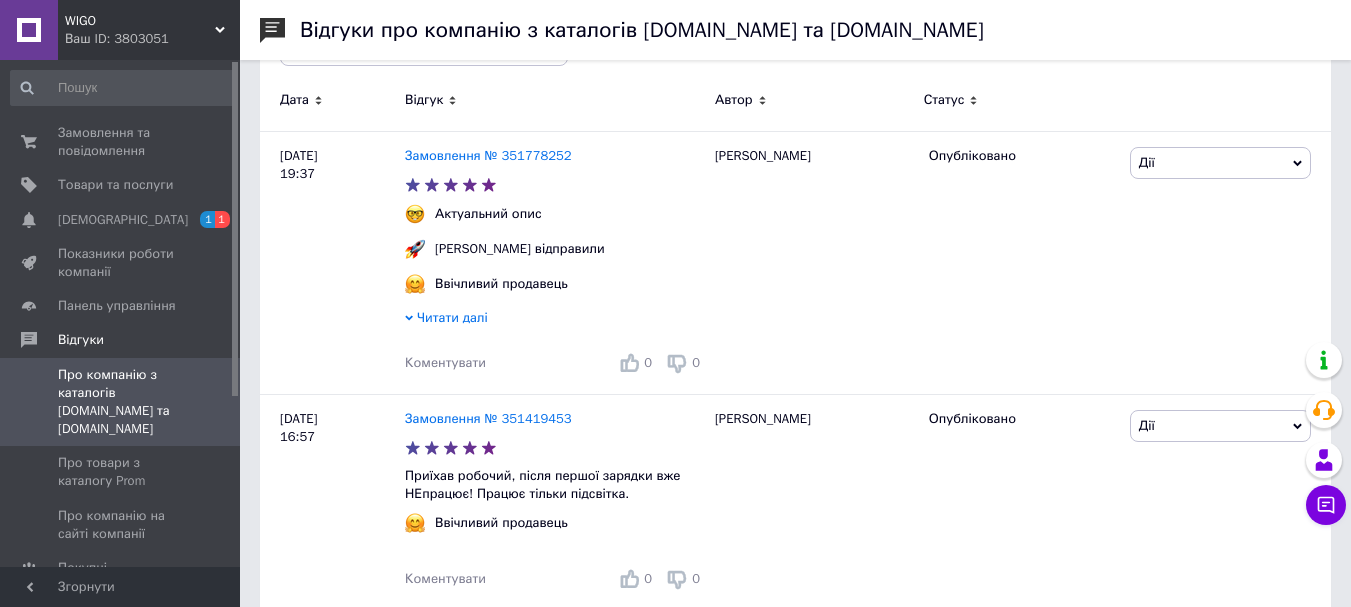 click on "Замовлення та повідомлення" at bounding box center (121, 142) 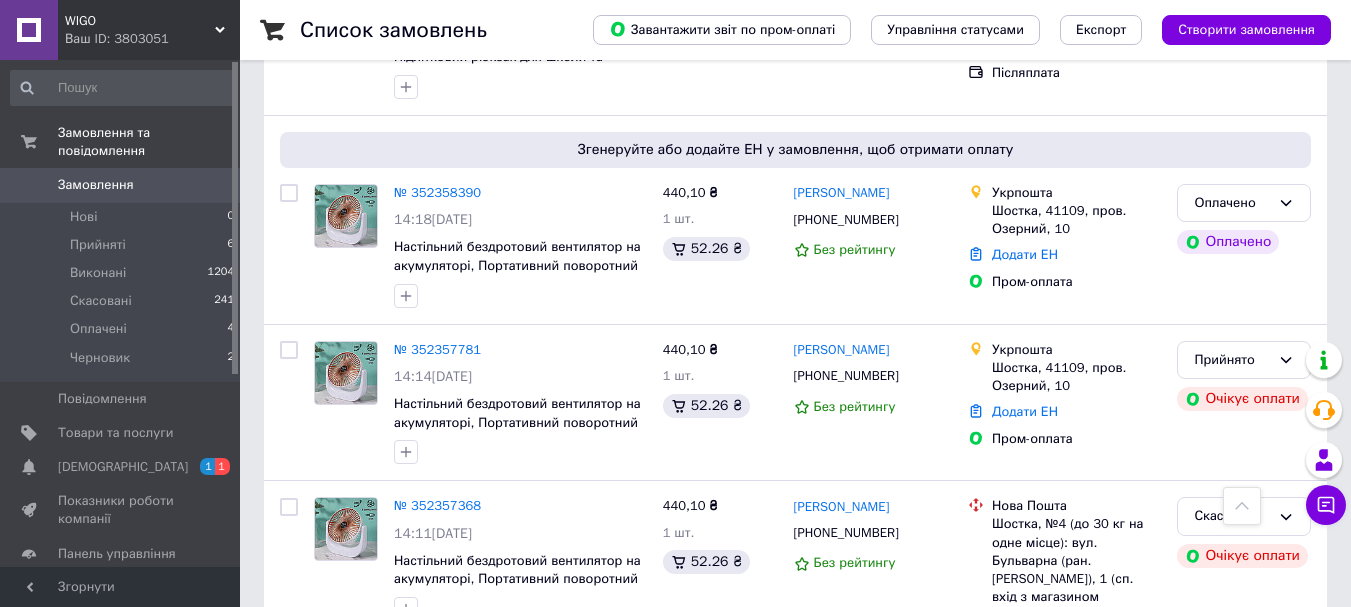 scroll, scrollTop: 1000, scrollLeft: 0, axis: vertical 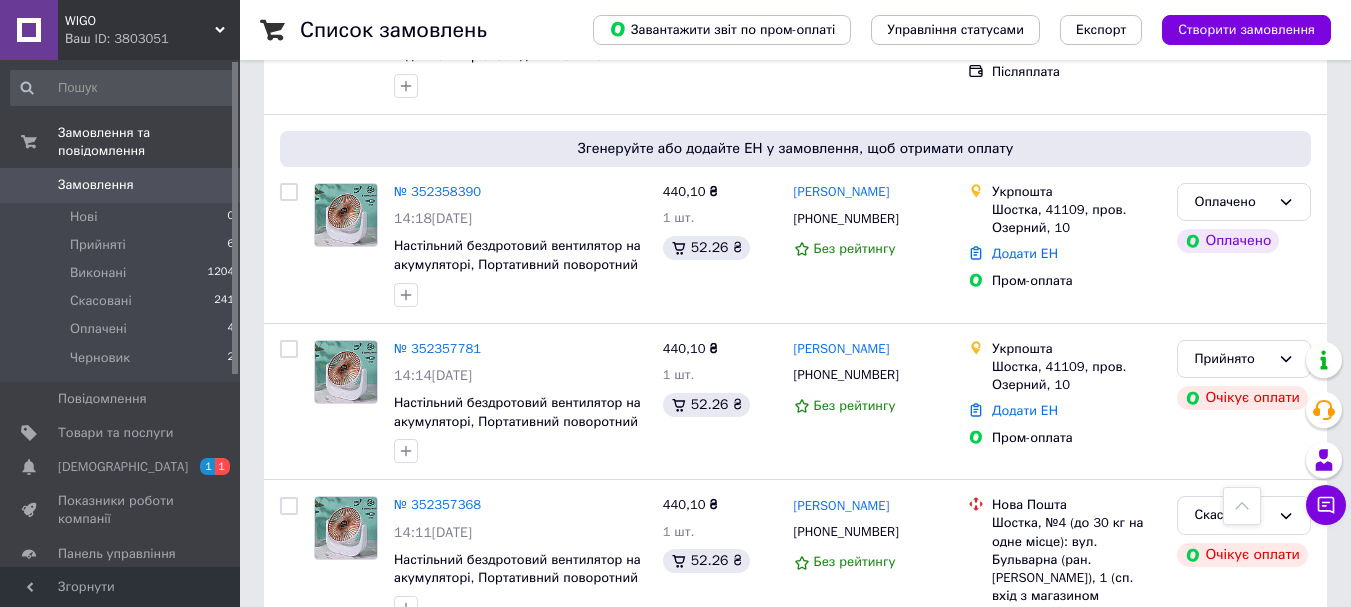 click 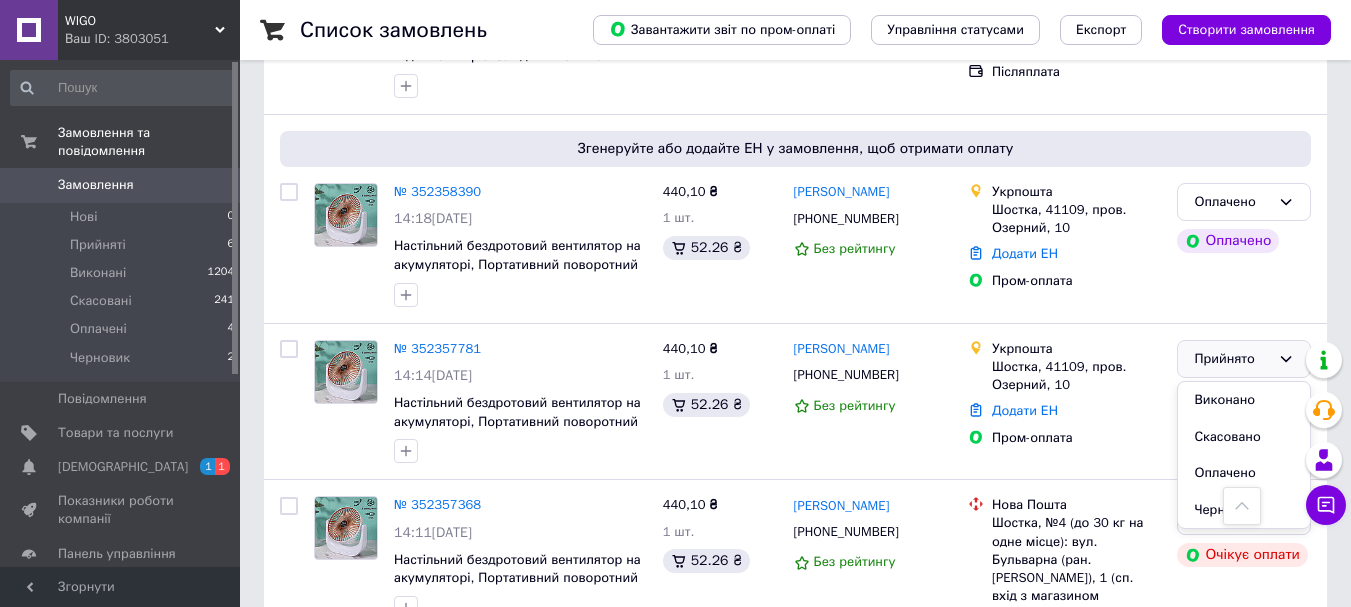 click on "Скасовано" at bounding box center [1244, 437] 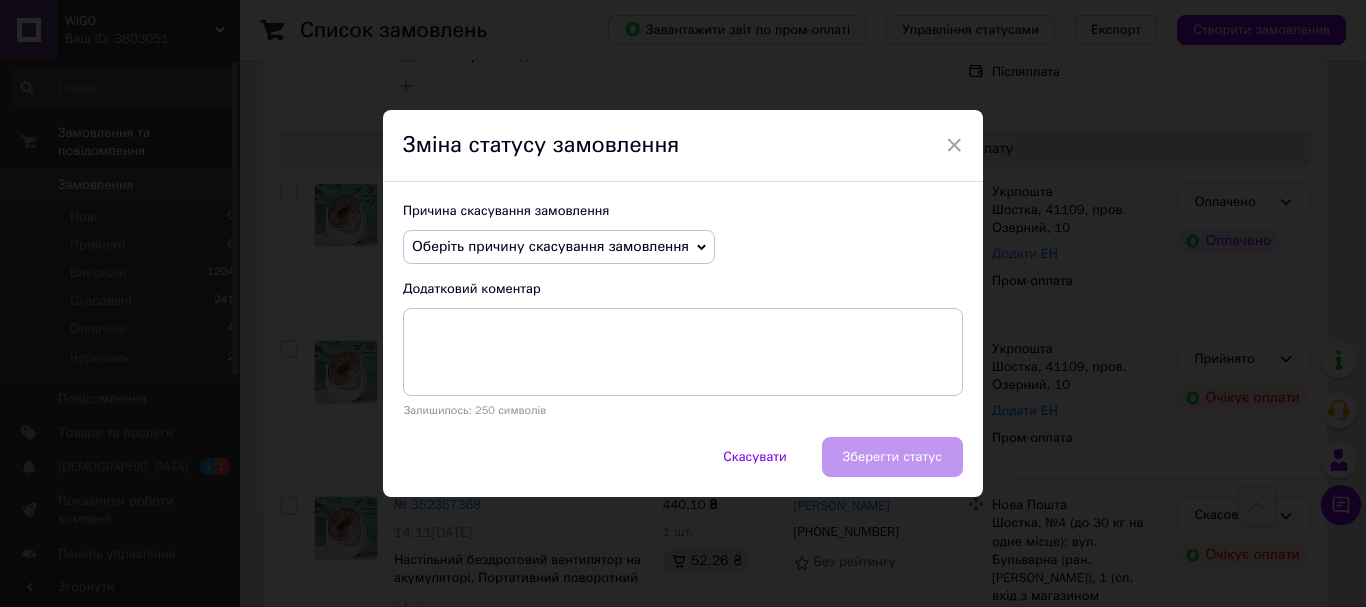 click 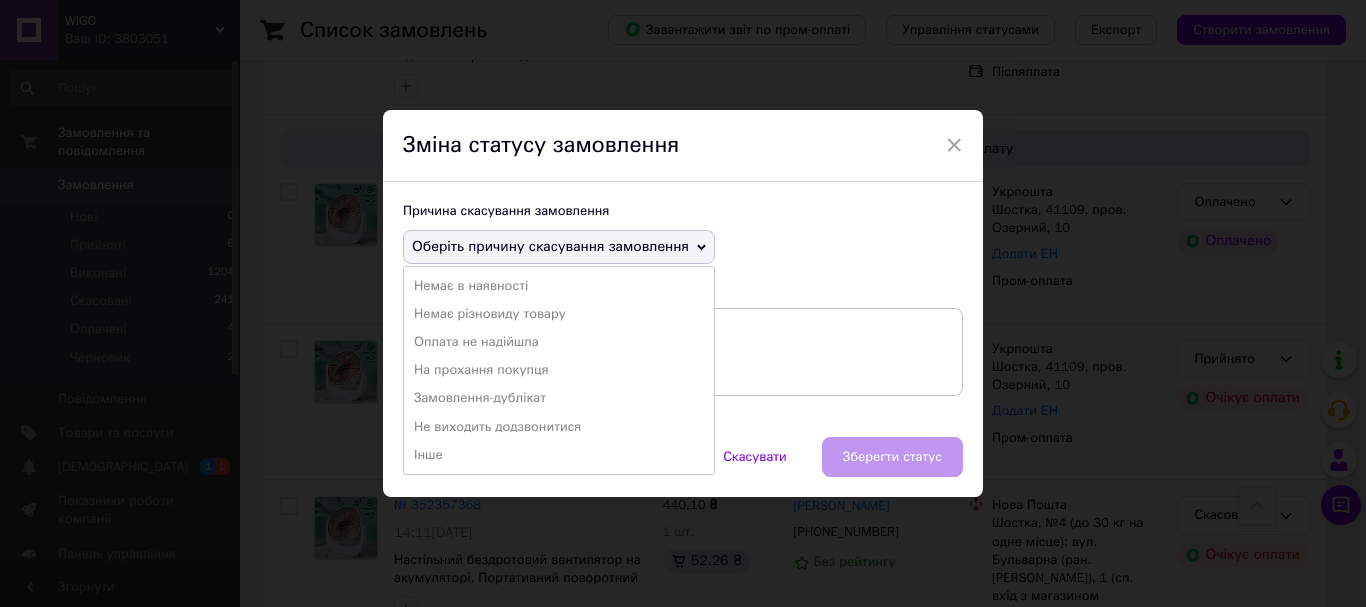 click on "Оплата не надійшла" at bounding box center [559, 342] 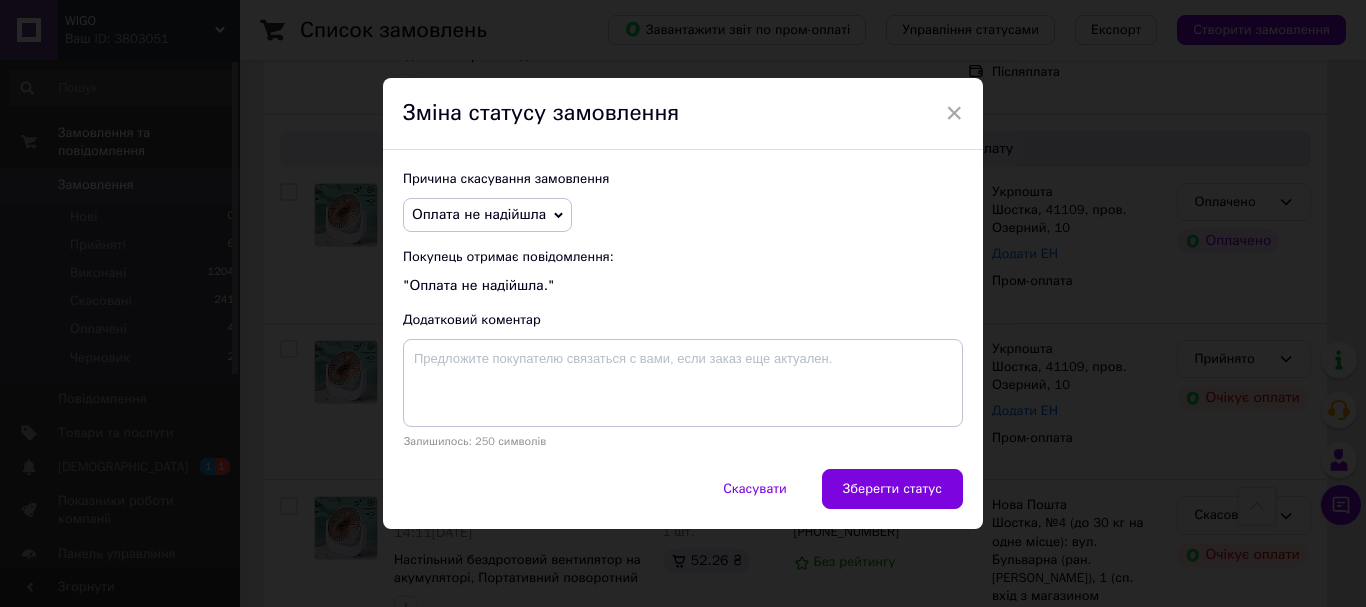 click on "Зберегти статус" at bounding box center (892, 489) 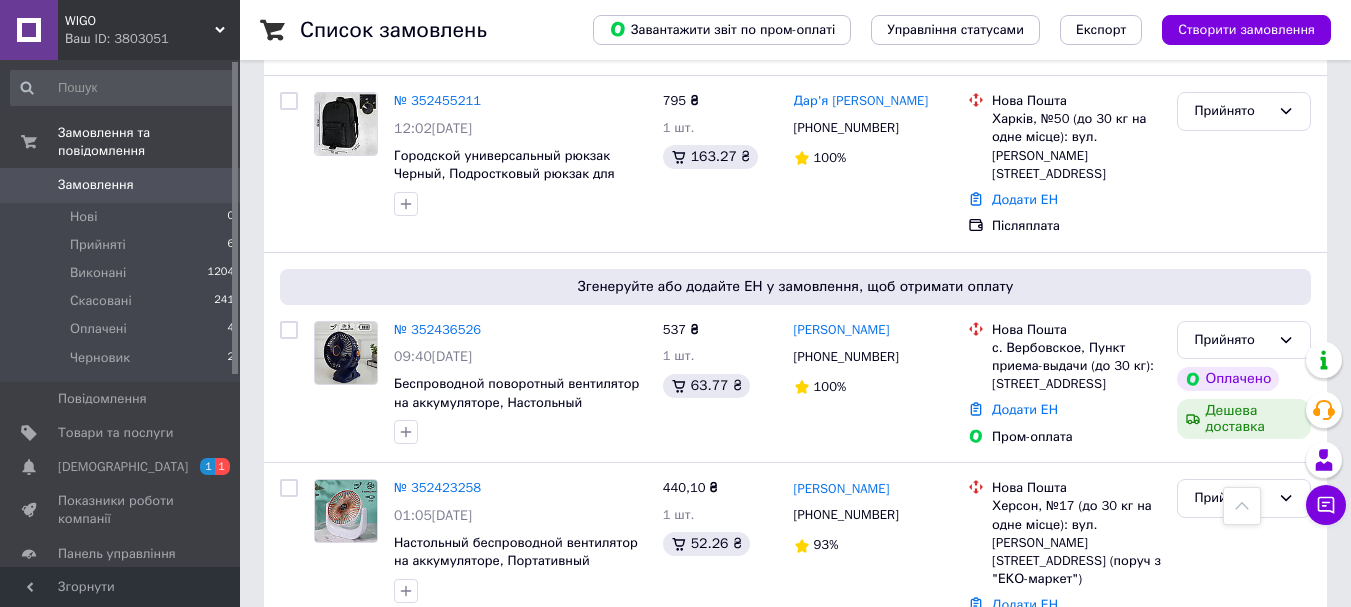 scroll, scrollTop: 100, scrollLeft: 0, axis: vertical 